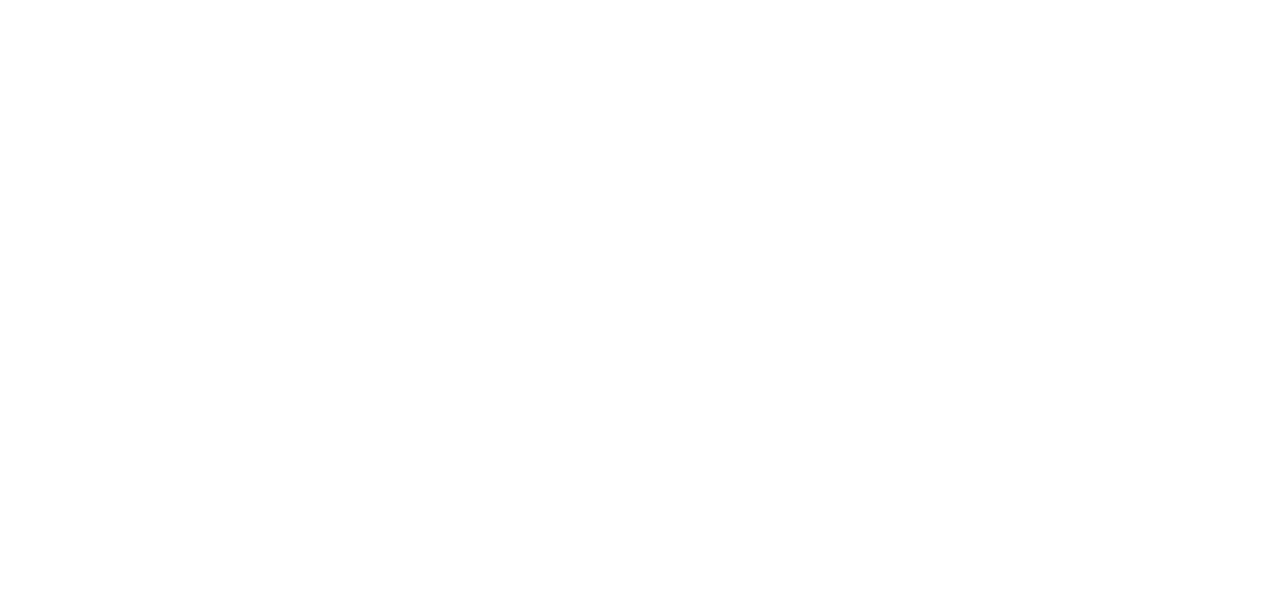 scroll, scrollTop: 0, scrollLeft: 0, axis: both 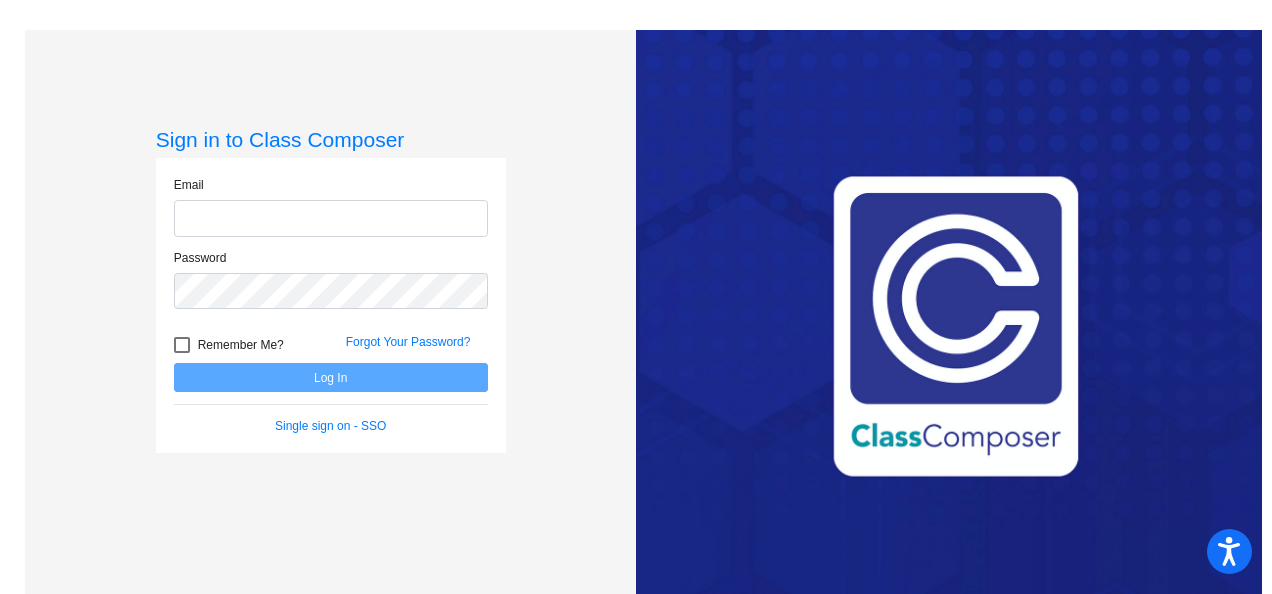 type on "lisa.kelly@lcps.org" 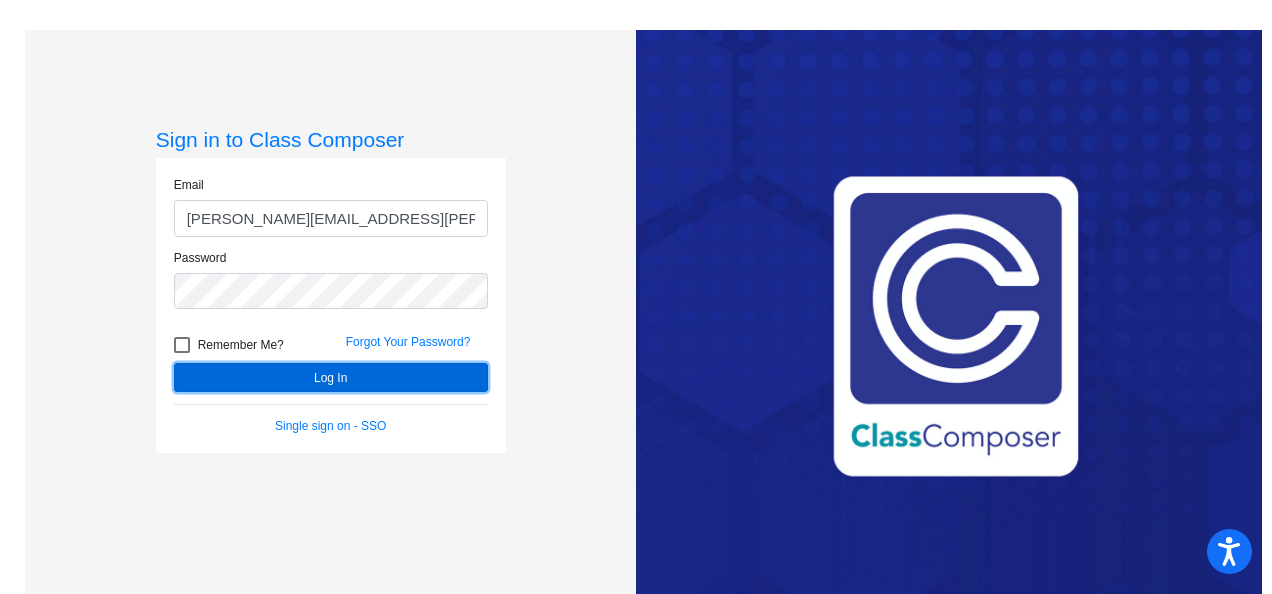 click on "Log In" 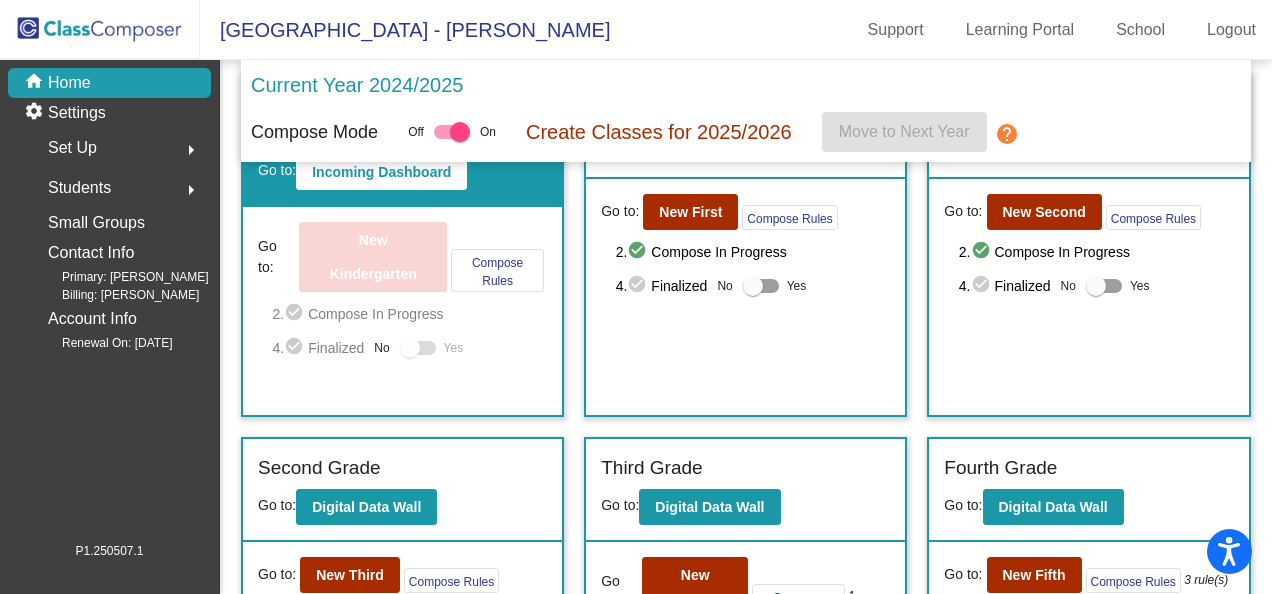 scroll, scrollTop: 200, scrollLeft: 0, axis: vertical 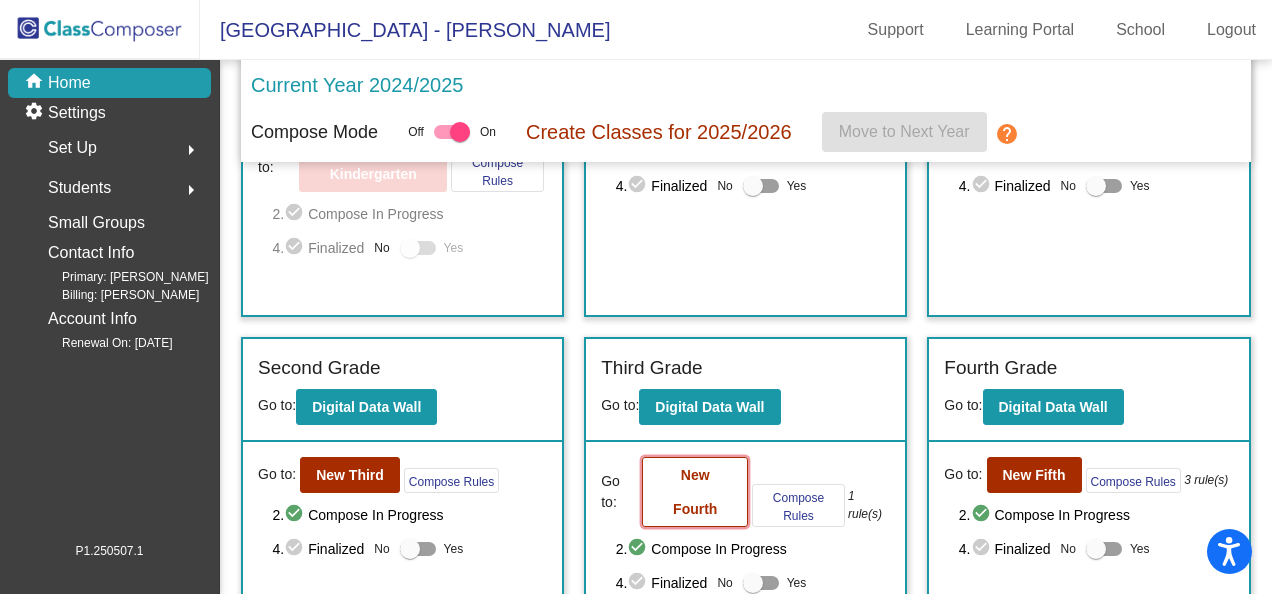 click on "New Fourth" 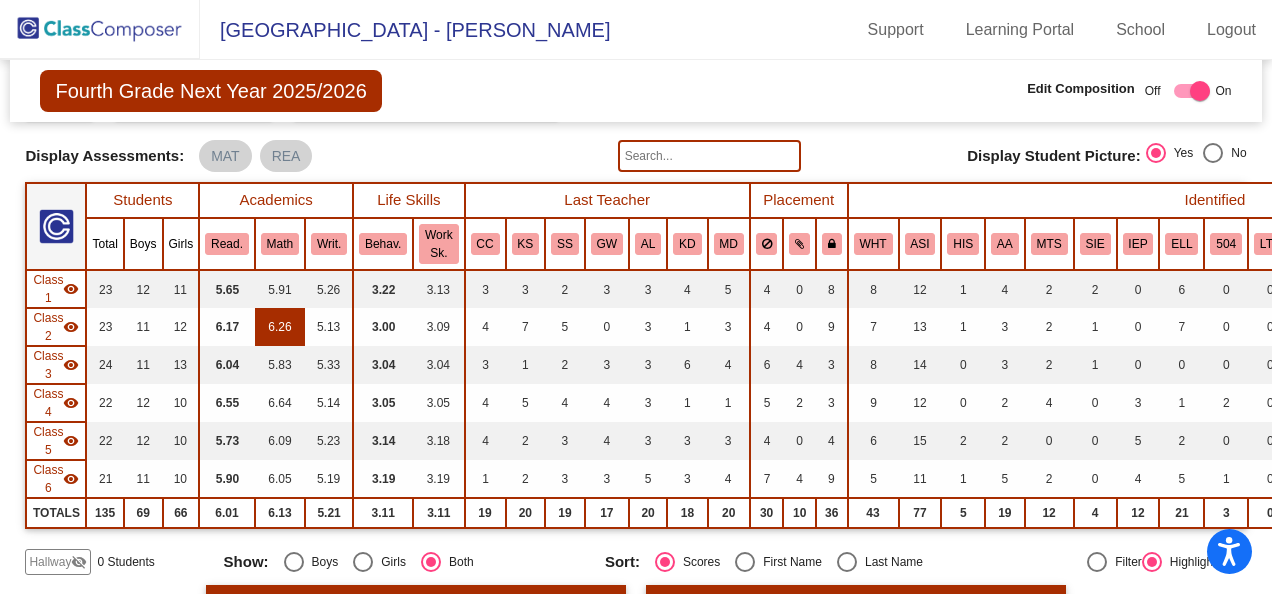 scroll, scrollTop: 200, scrollLeft: 0, axis: vertical 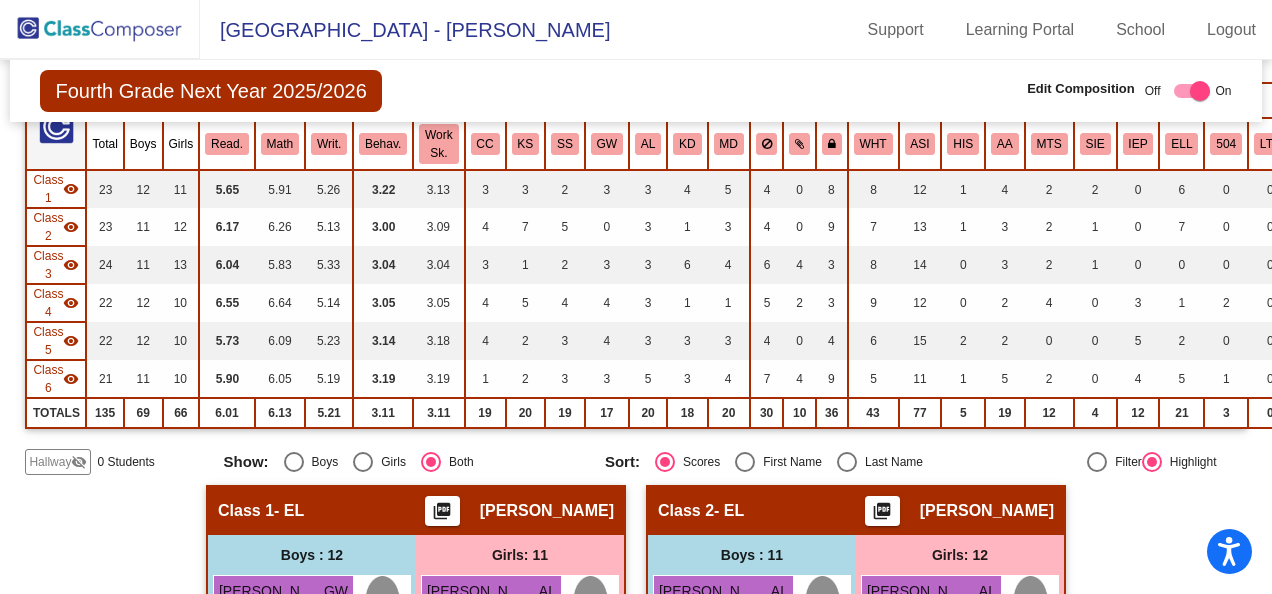 click on "visibility_off" 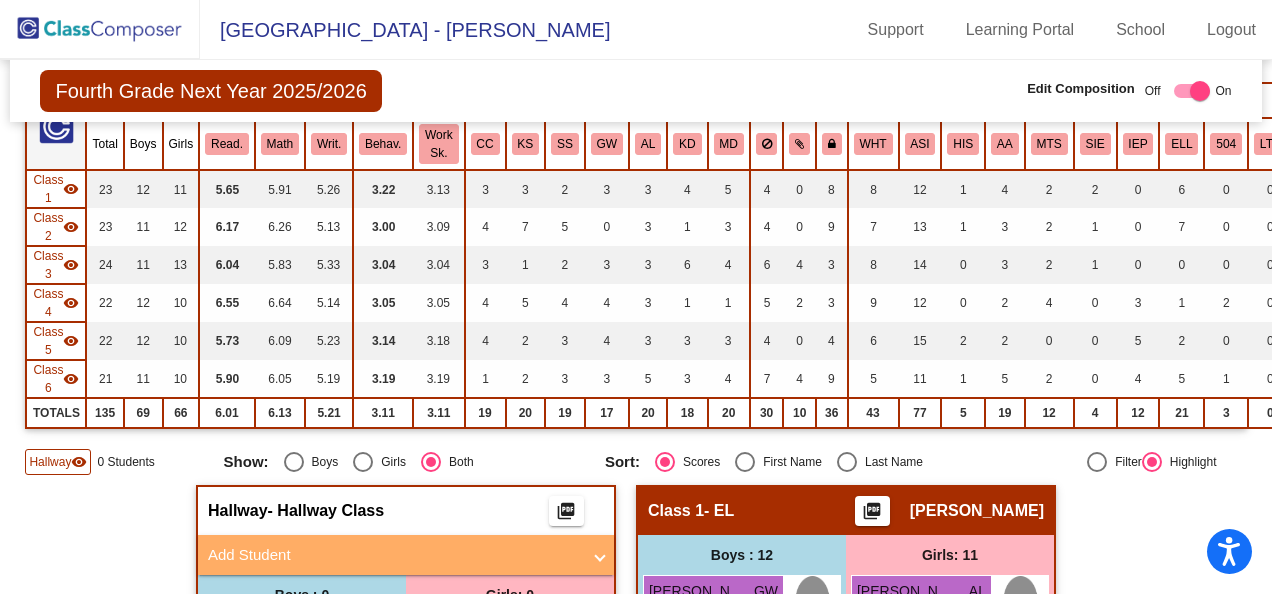 scroll, scrollTop: 300, scrollLeft: 0, axis: vertical 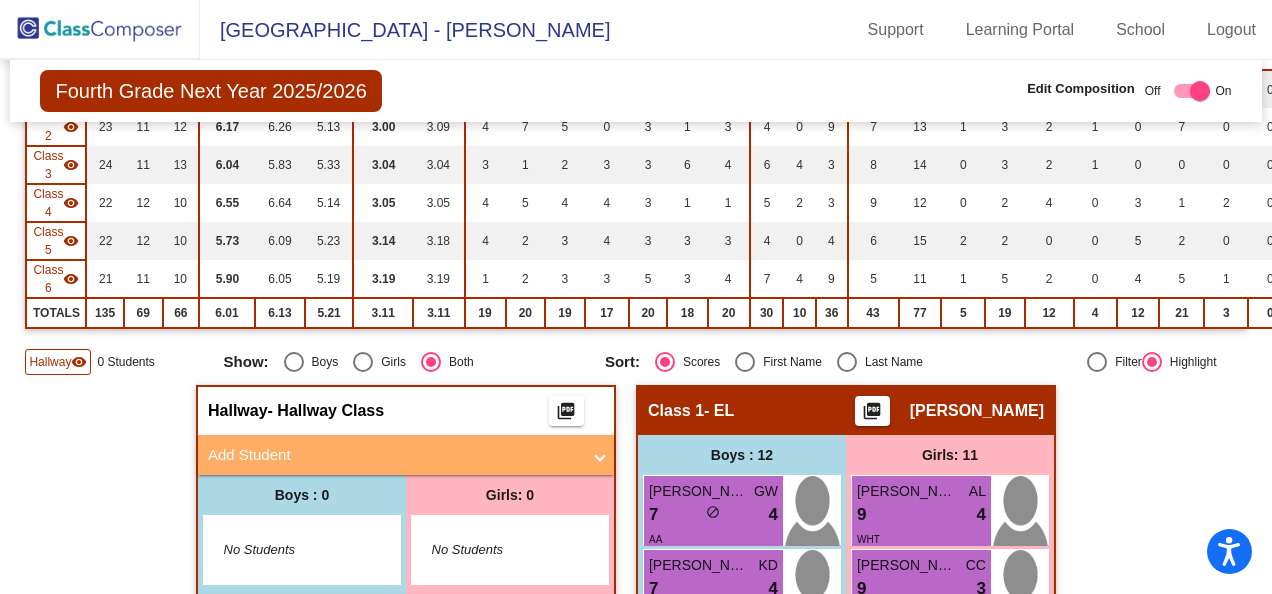 click on "Add Student" at bounding box center (394, 455) 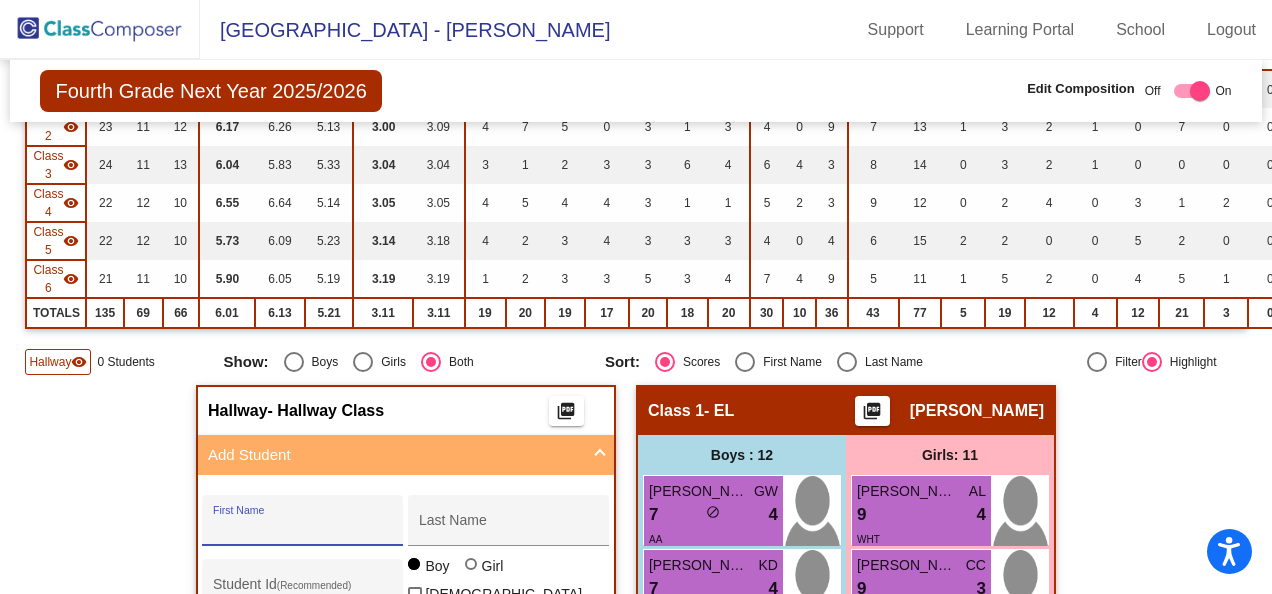 click on "First Name" at bounding box center [303, 528] 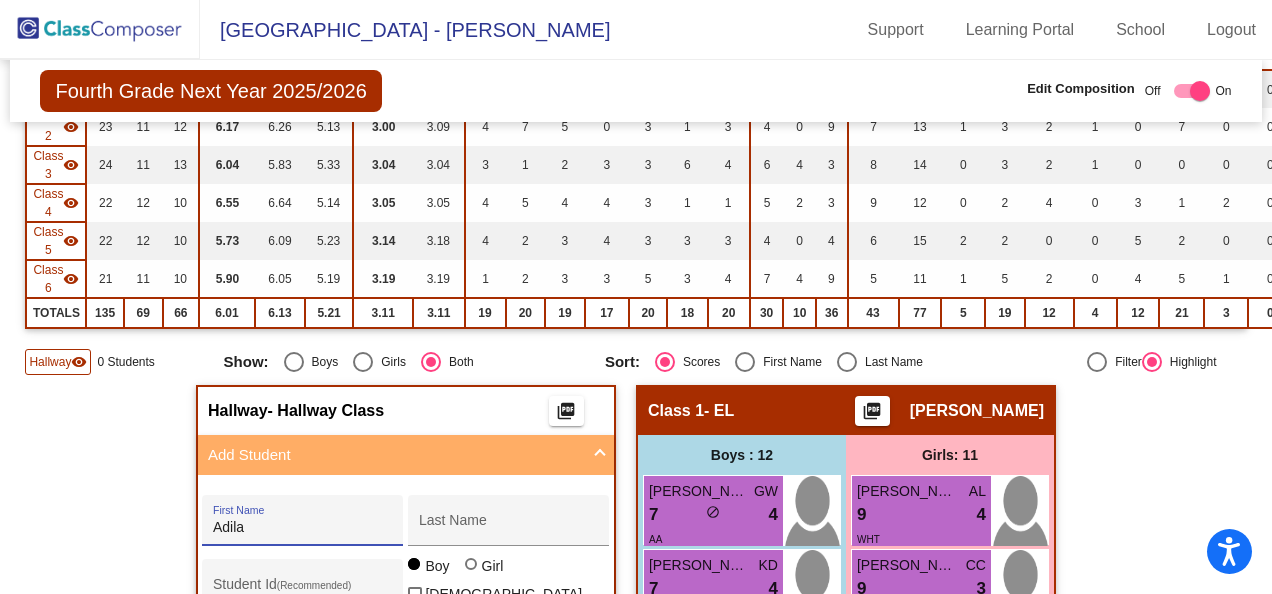 type on "Adila" 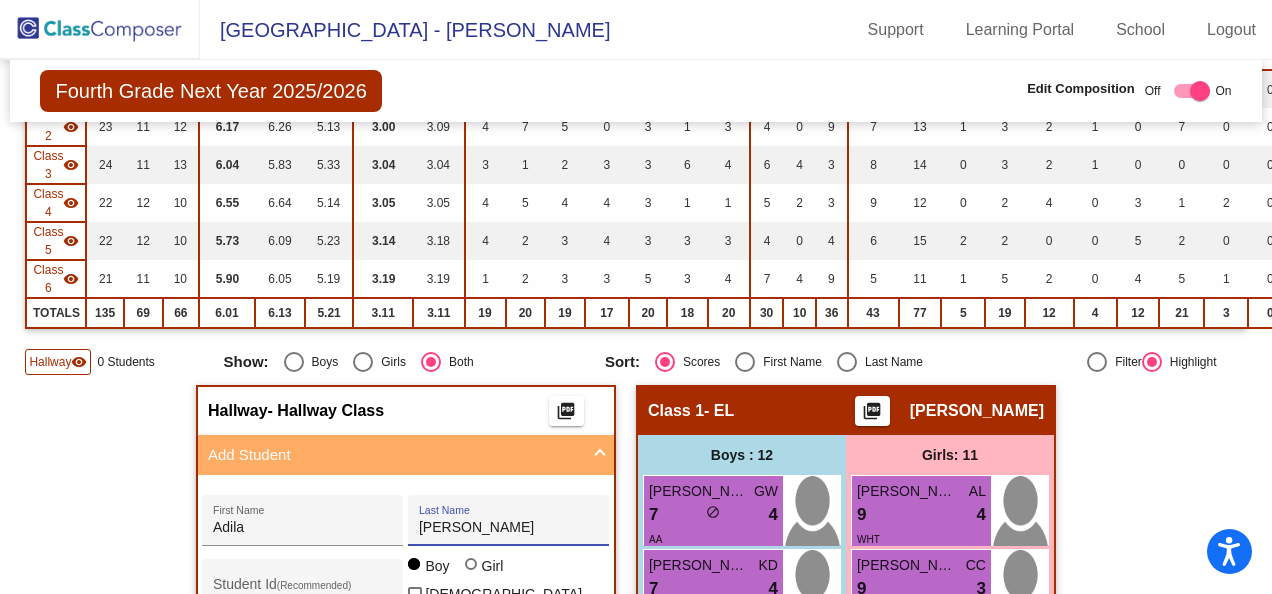 scroll, scrollTop: 400, scrollLeft: 0, axis: vertical 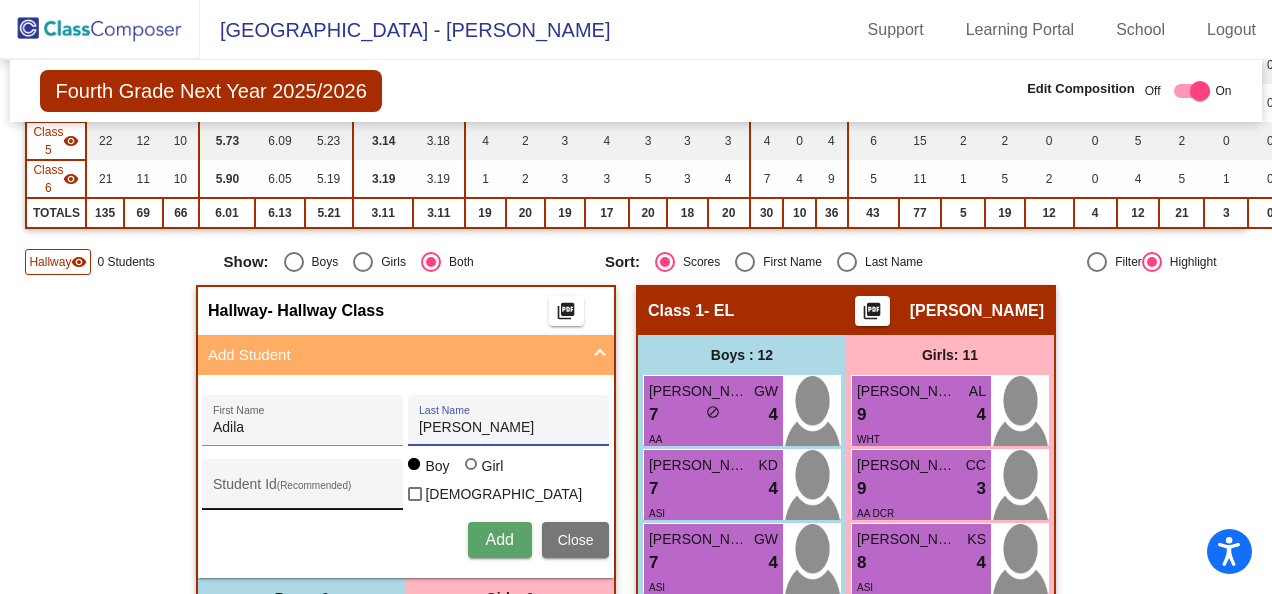 type on "Omar" 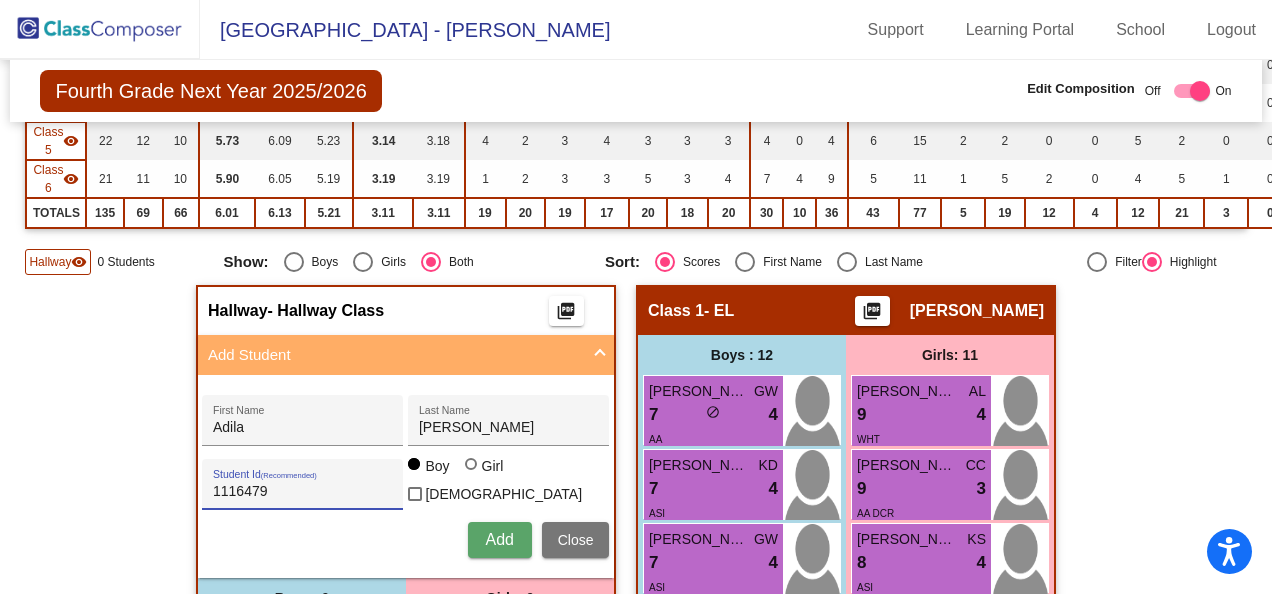 type on "1116479" 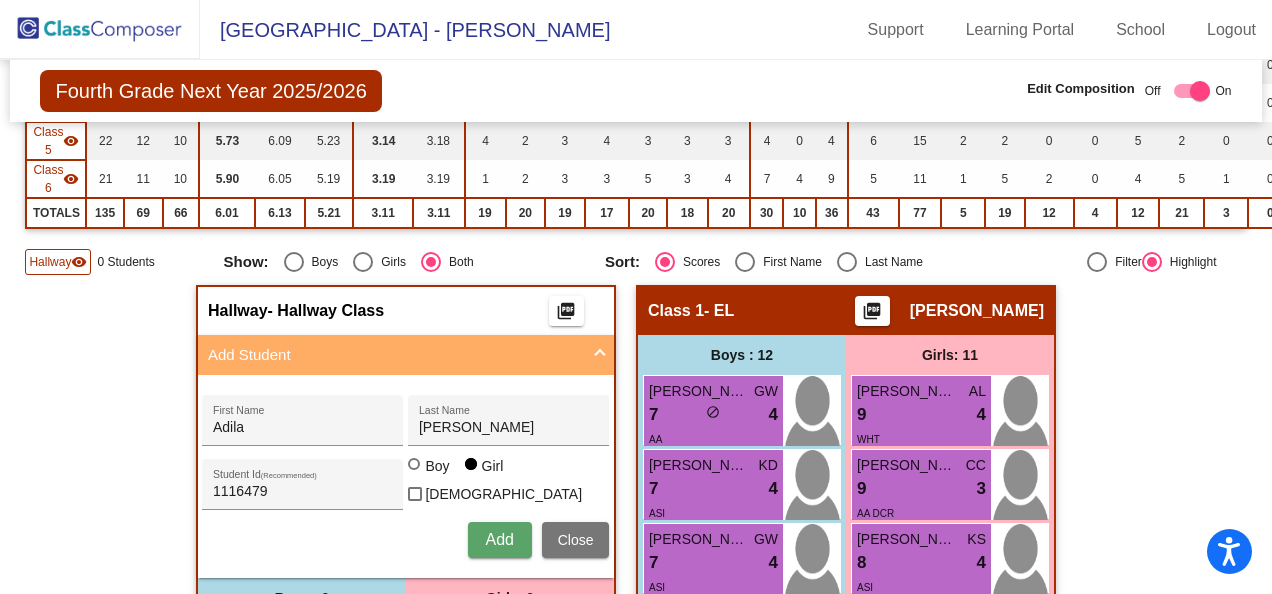 click on "Add" at bounding box center (499, 539) 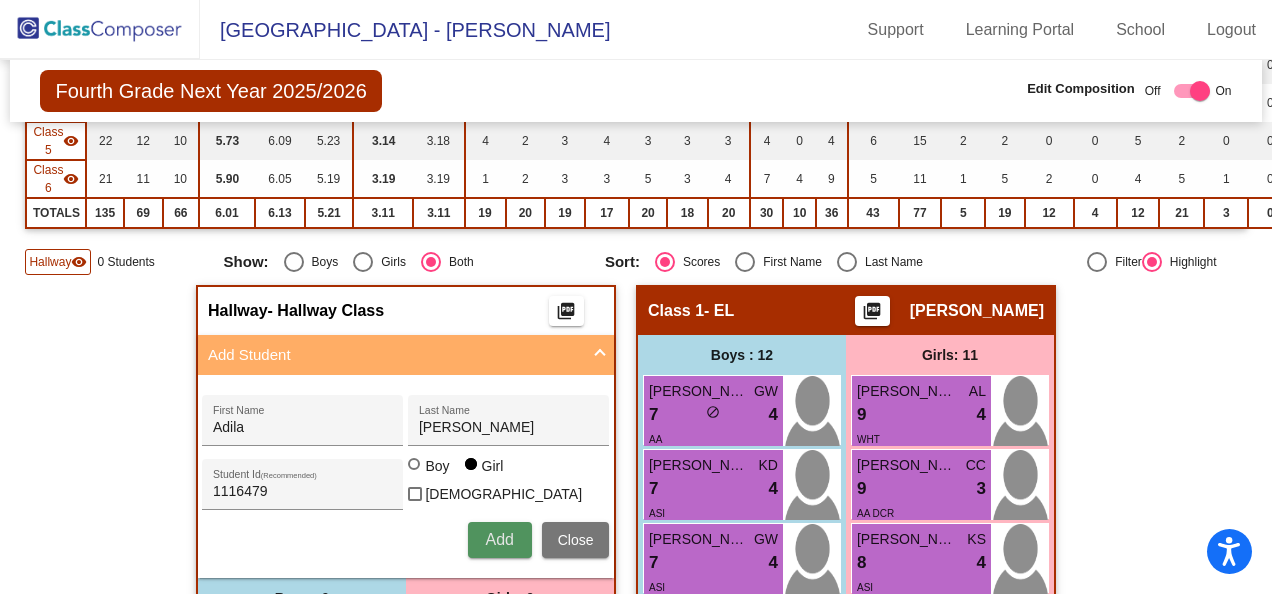 type 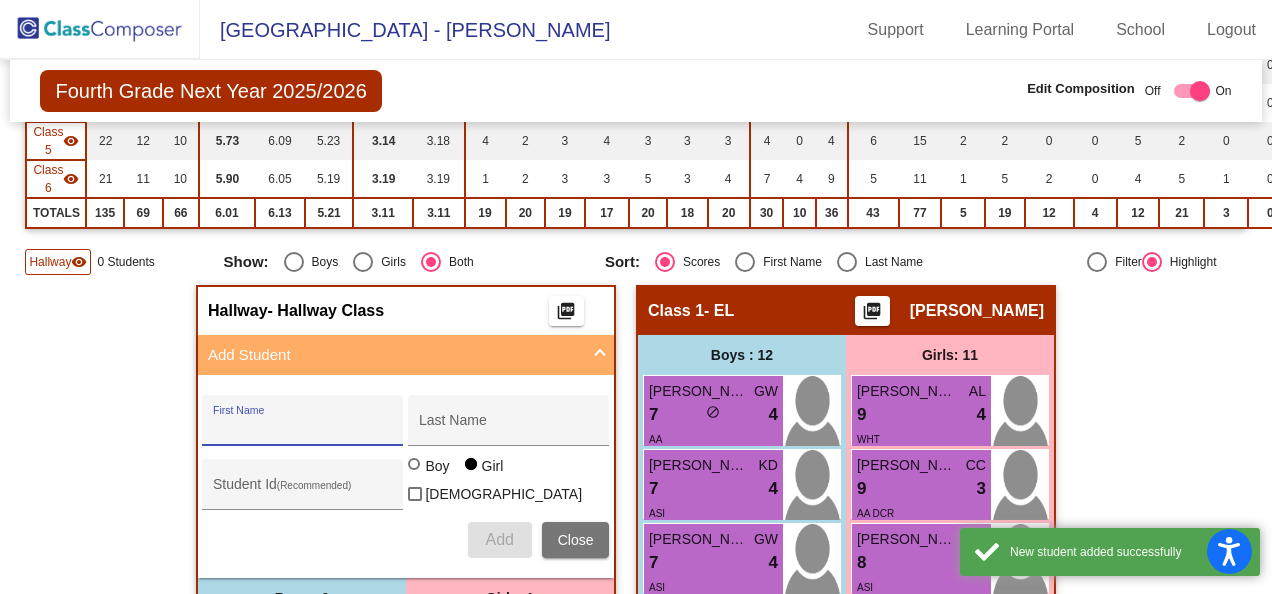 click on "Close" at bounding box center [576, 540] 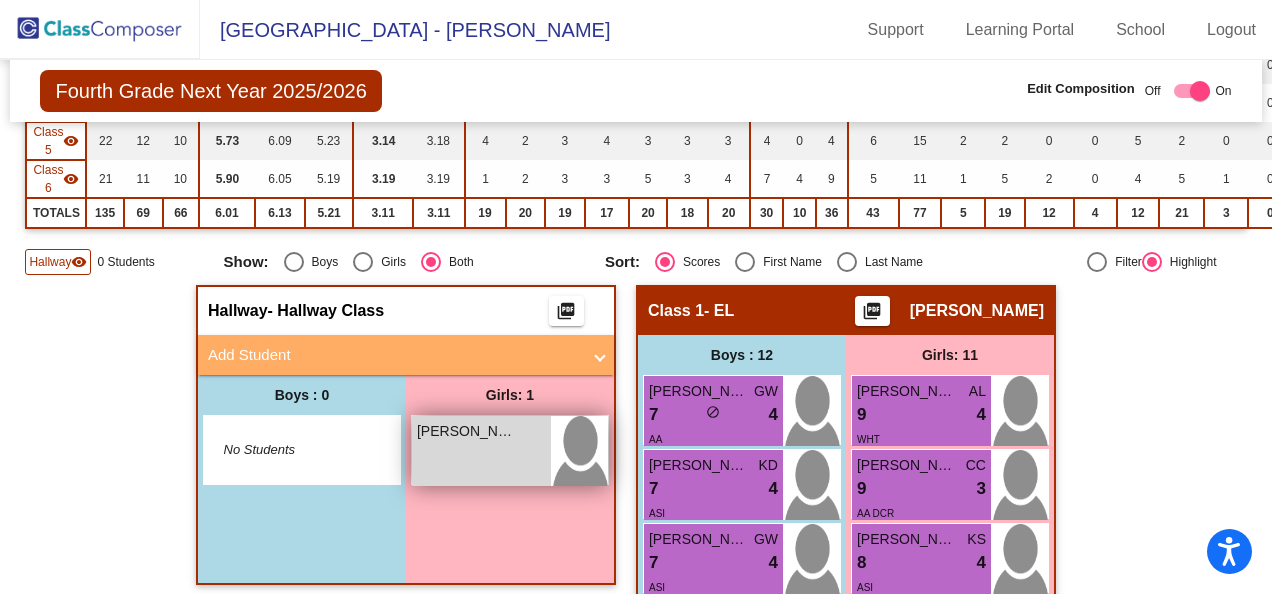 click on "Adila Omar lock do_not_disturb_alt" at bounding box center (481, 451) 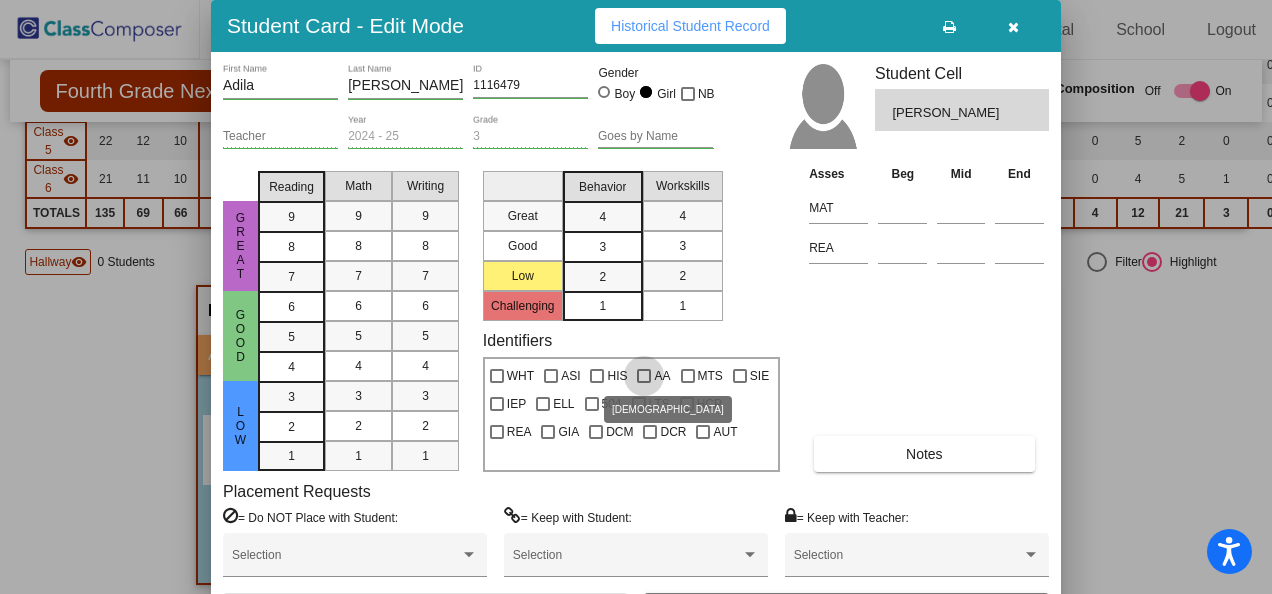 click at bounding box center [644, 376] 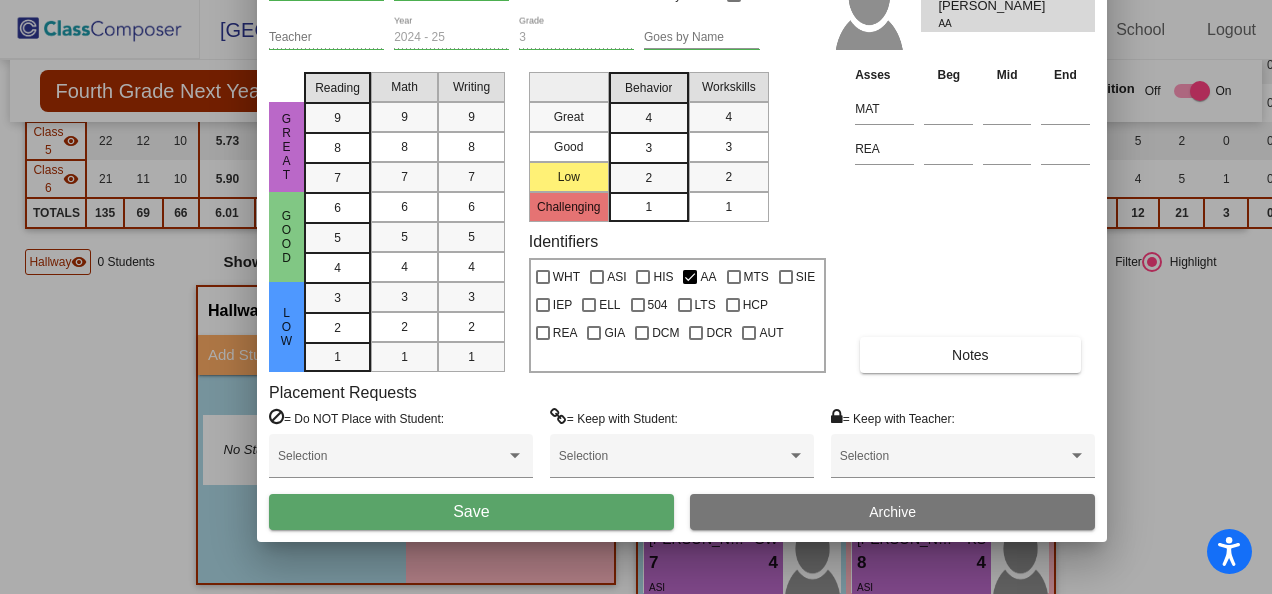 drag, startPoint x: 547, startPoint y: 36, endPoint x: 625, endPoint y: -74, distance: 134.84807 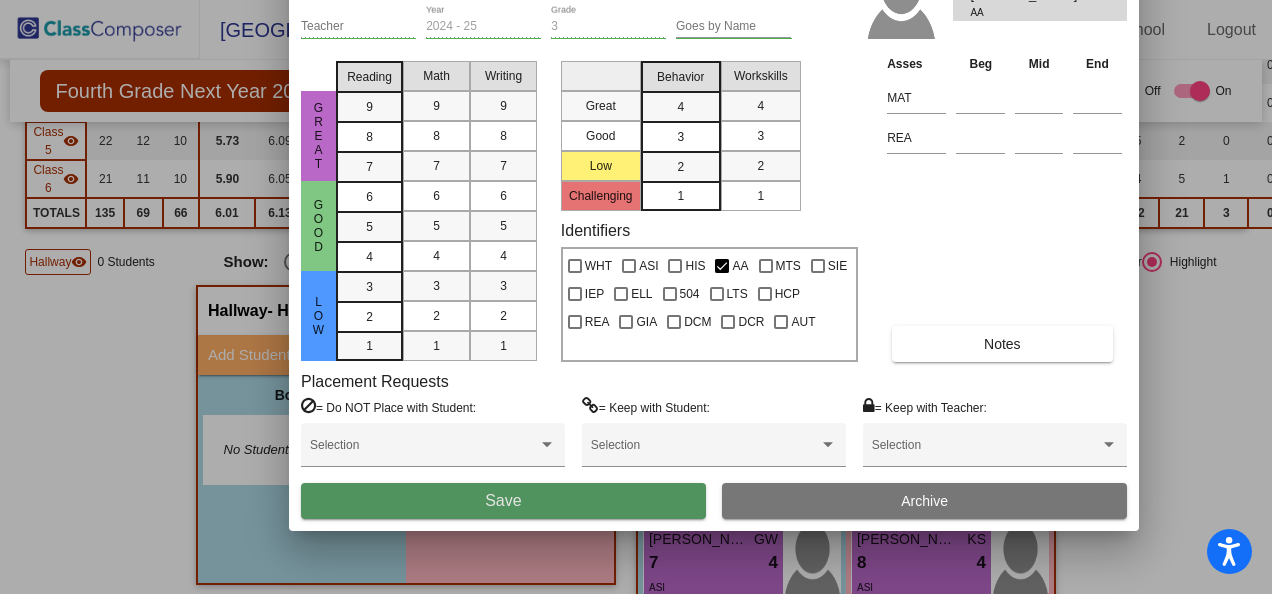 click on "Save" at bounding box center (503, 500) 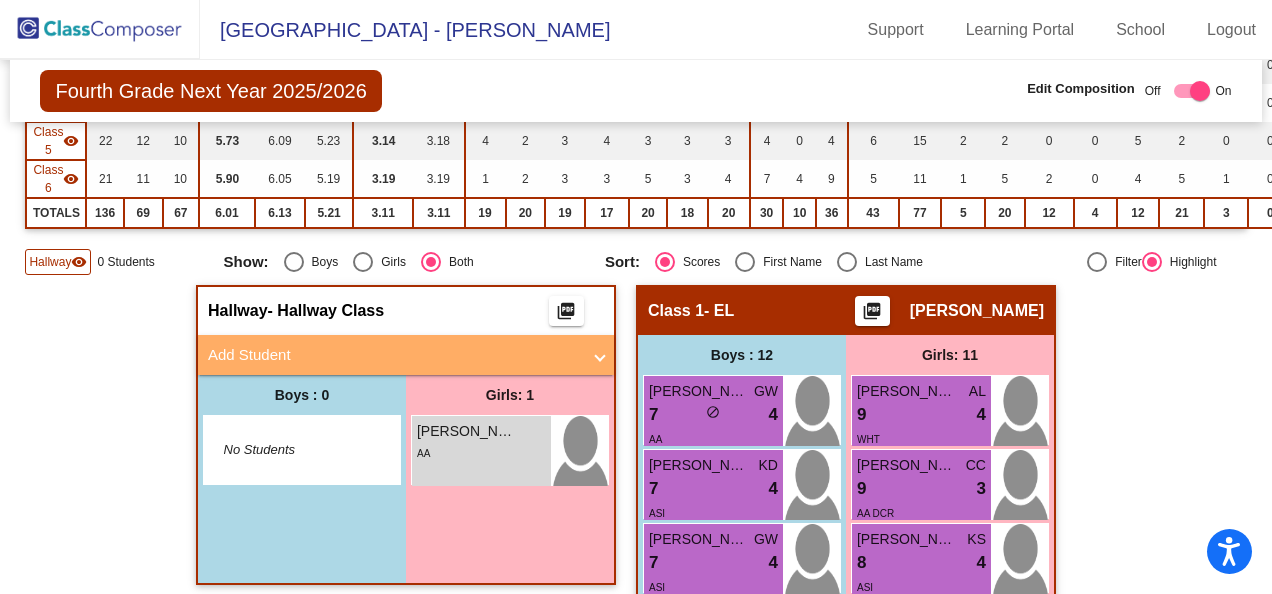scroll, scrollTop: 0, scrollLeft: 0, axis: both 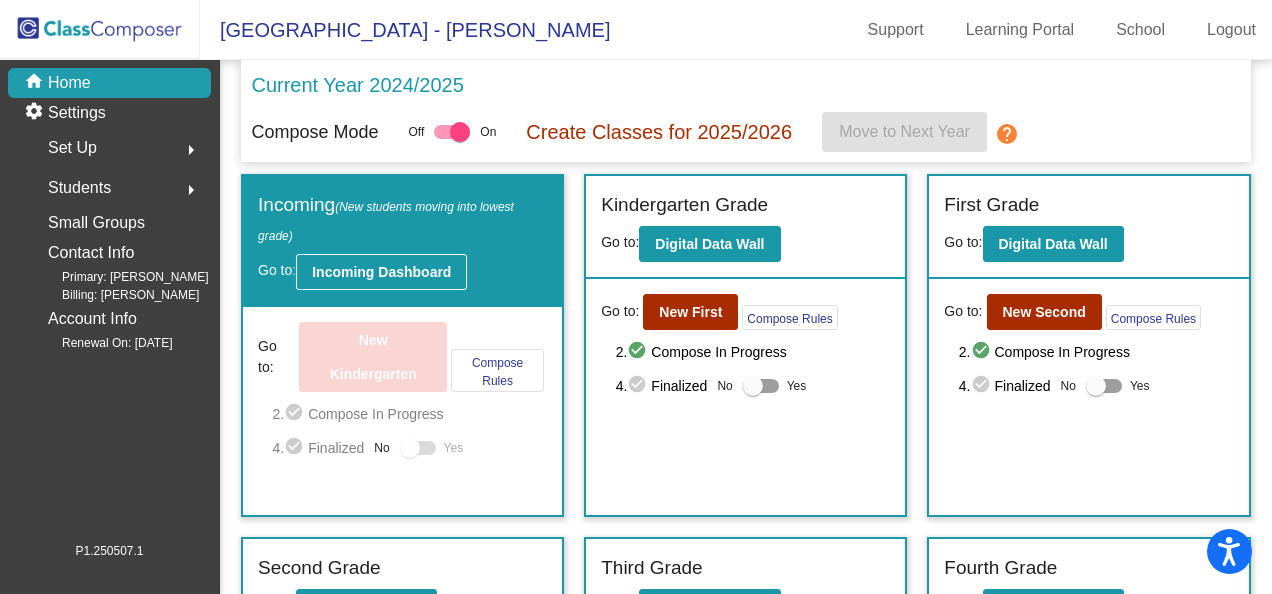 click on "Incoming Dashboard" 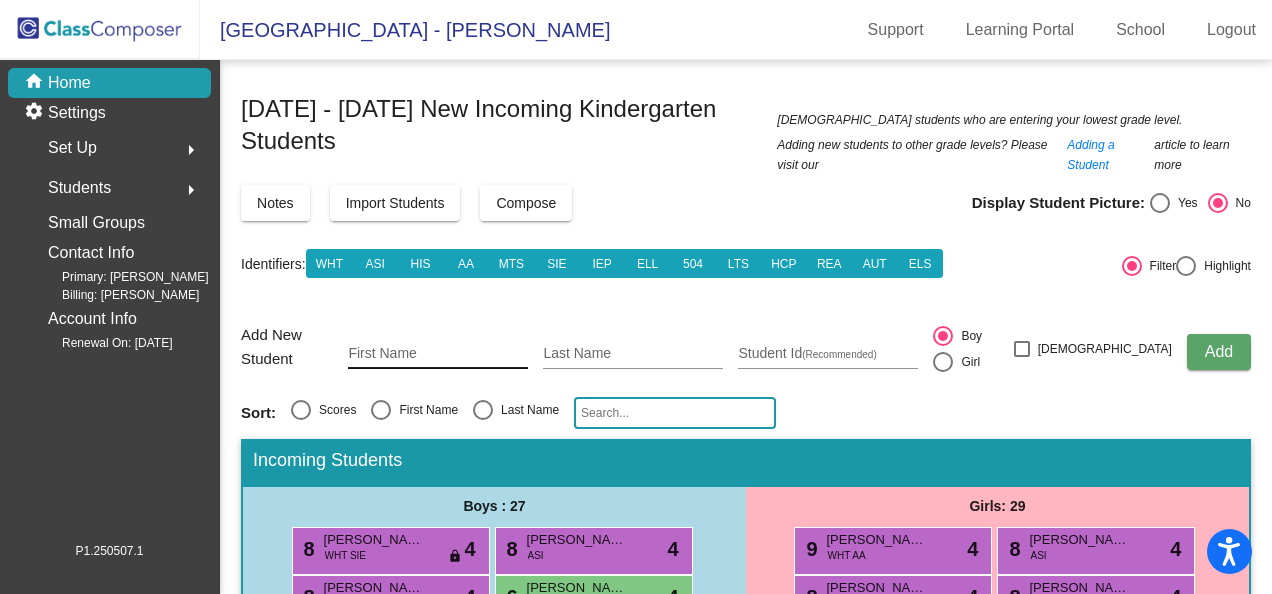 click on "First Name" at bounding box center (438, 354) 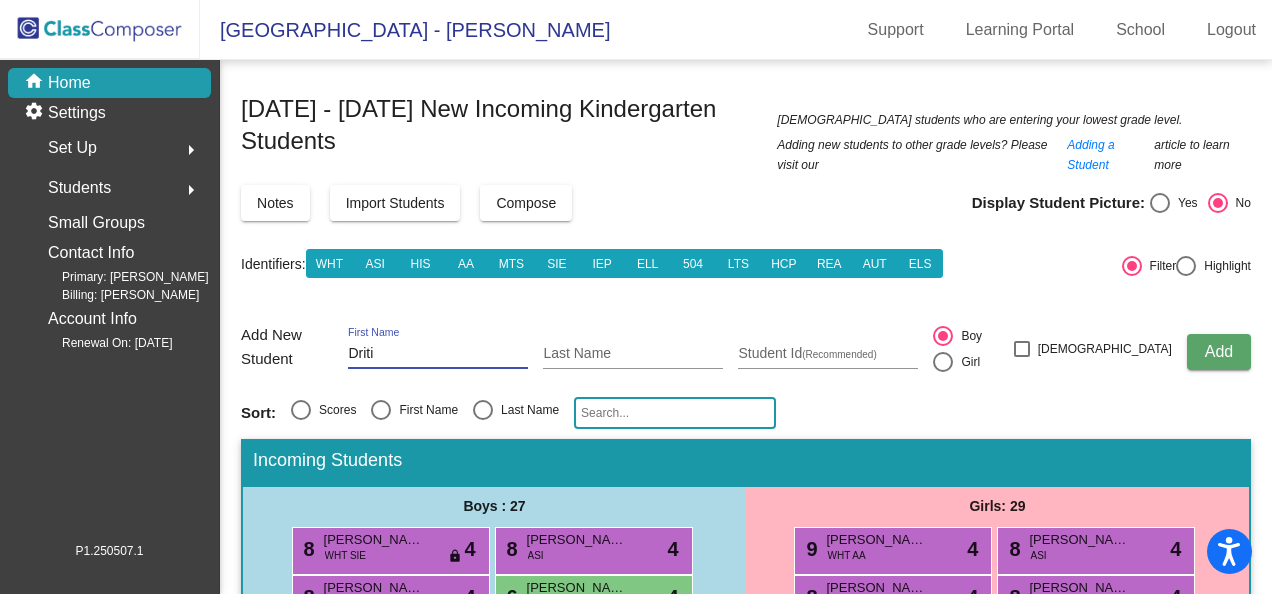 type on "Driti" 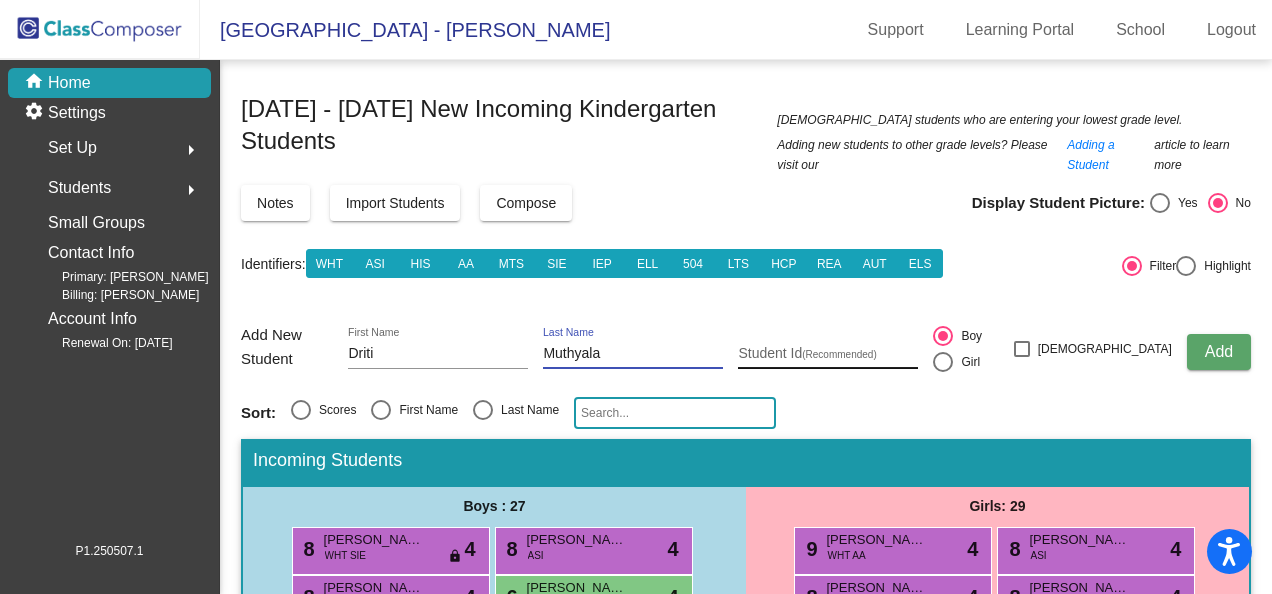 type on "Muthyala" 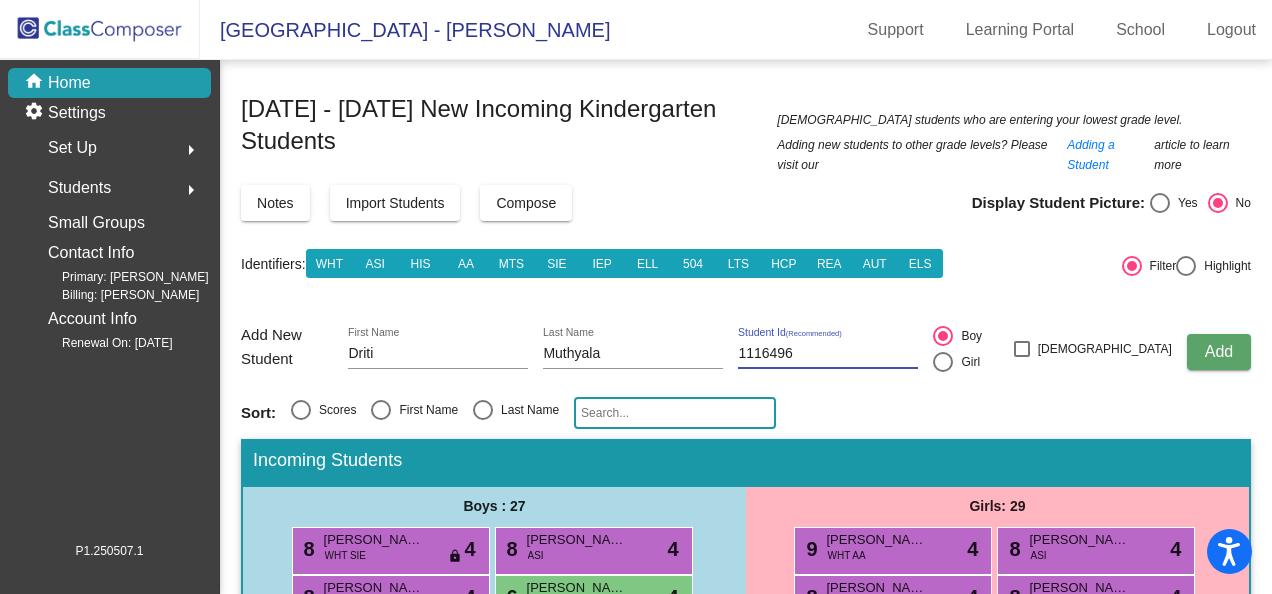type on "1116496" 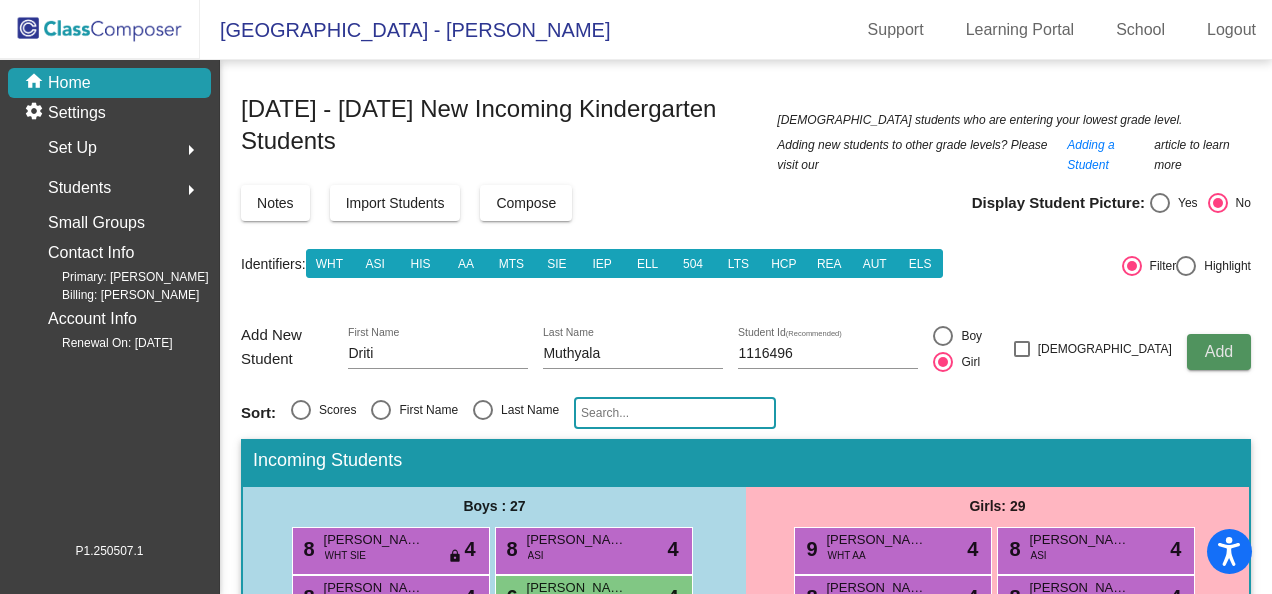 click on "Add" 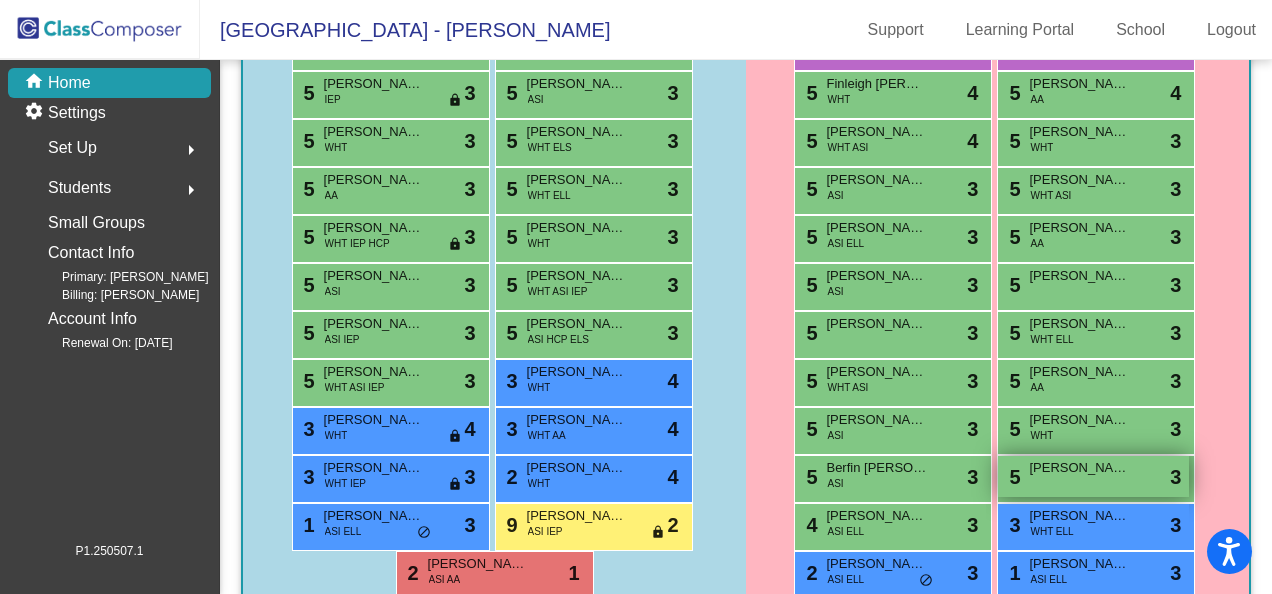 scroll, scrollTop: 687, scrollLeft: 0, axis: vertical 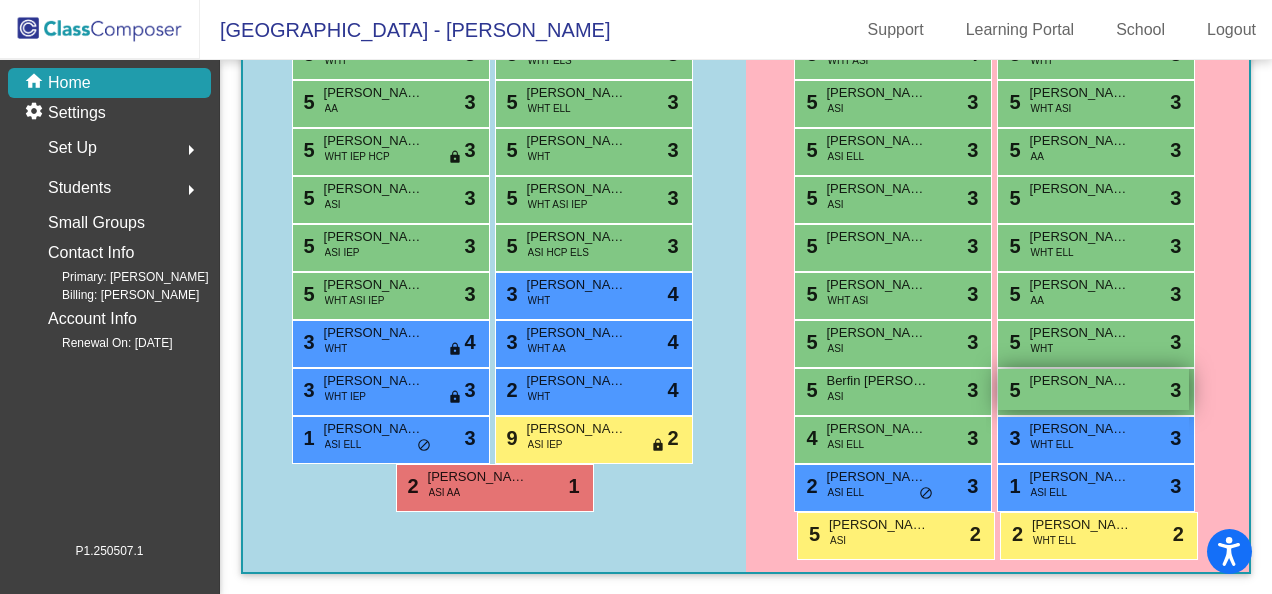 click on "[PERSON_NAME]" at bounding box center [1079, 381] 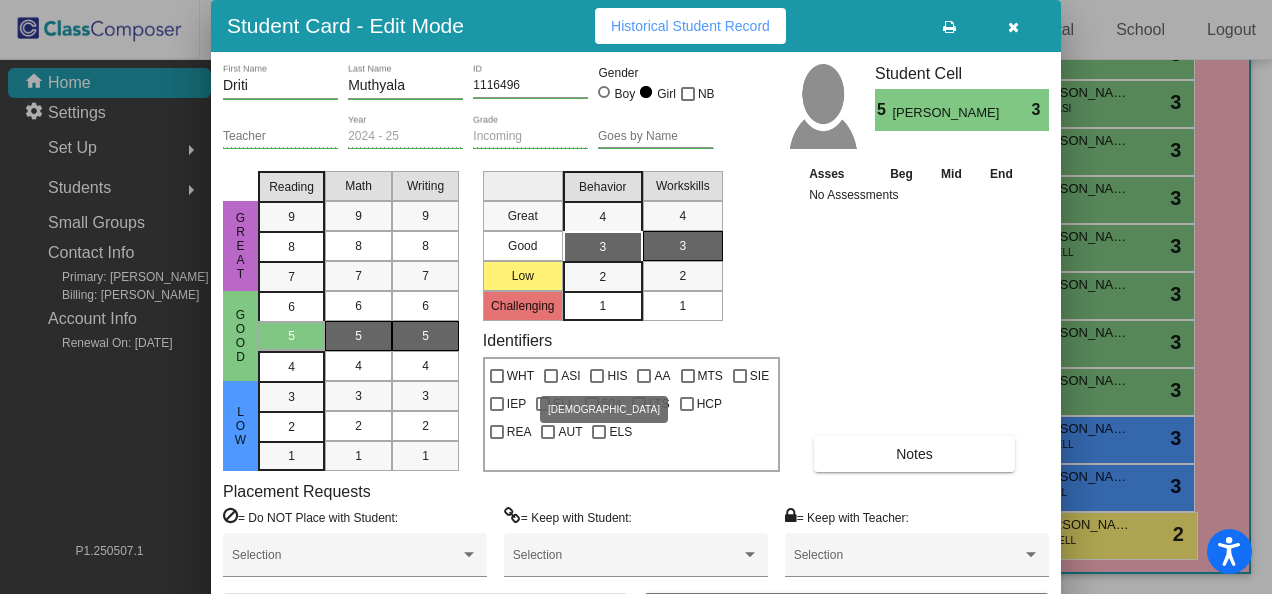 click at bounding box center (551, 376) 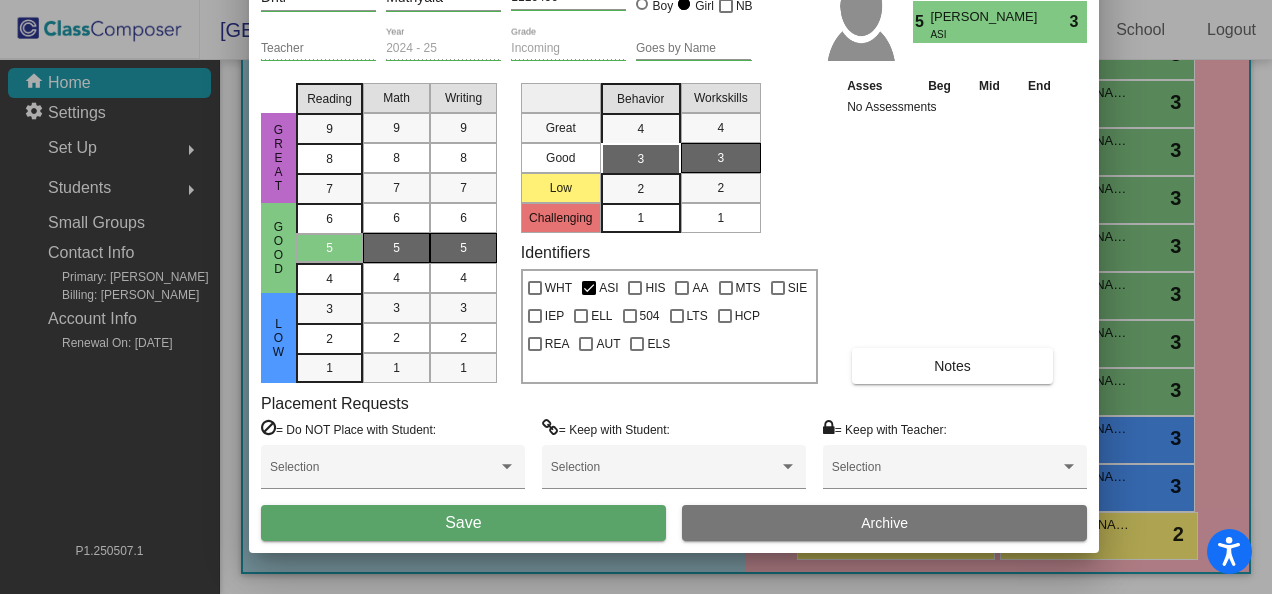 drag, startPoint x: 816, startPoint y: 14, endPoint x: 854, endPoint y: -74, distance: 95.85406 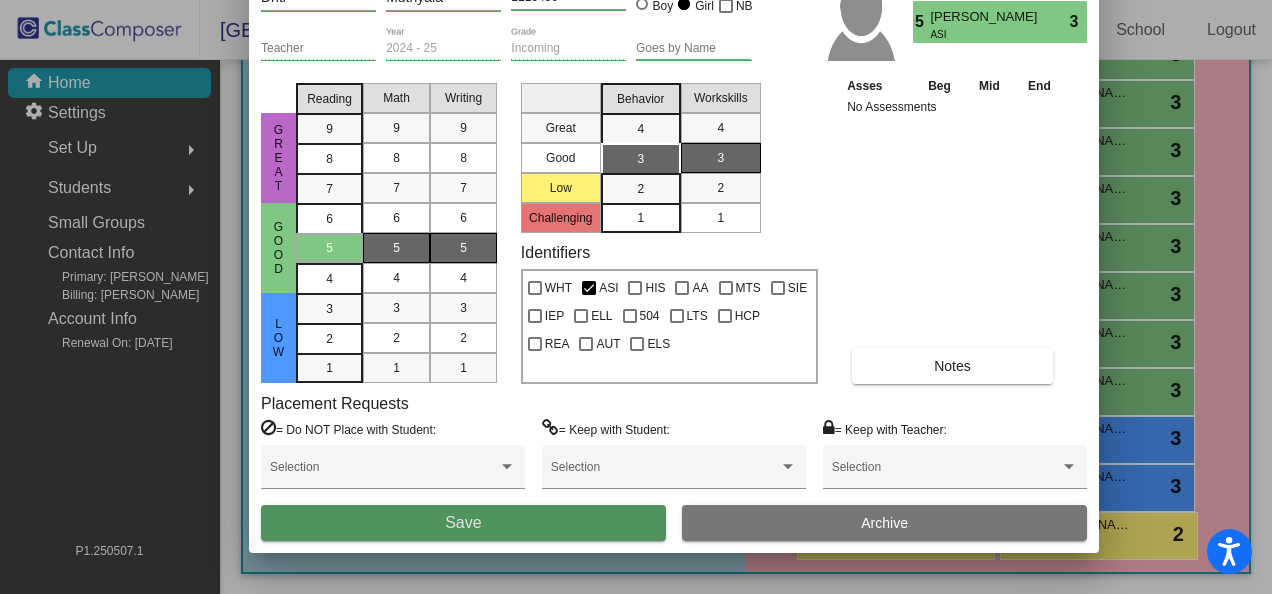 click on "Save" at bounding box center (463, 523) 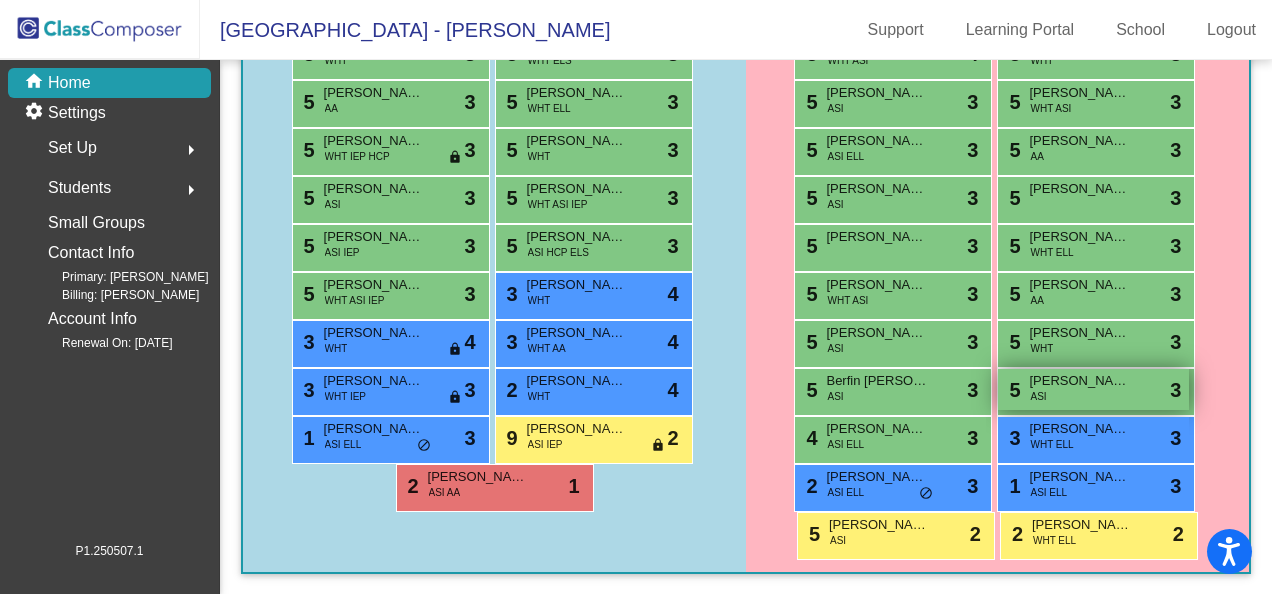 click on "[PERSON_NAME]" at bounding box center (1079, 381) 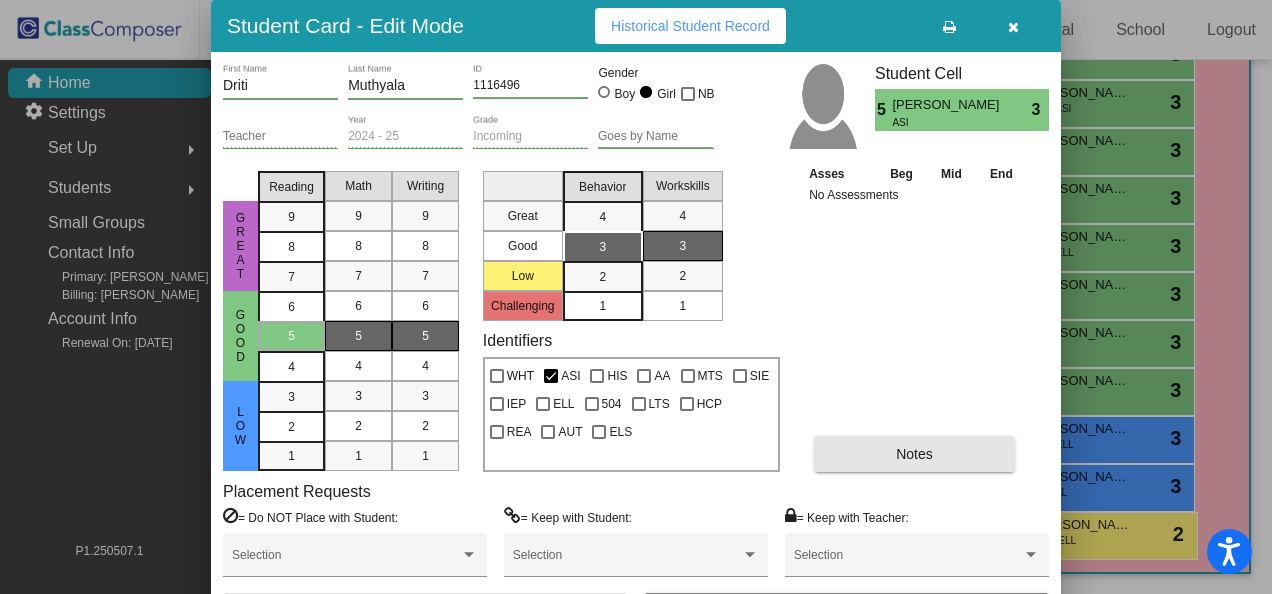 click on "Notes" at bounding box center [914, 454] 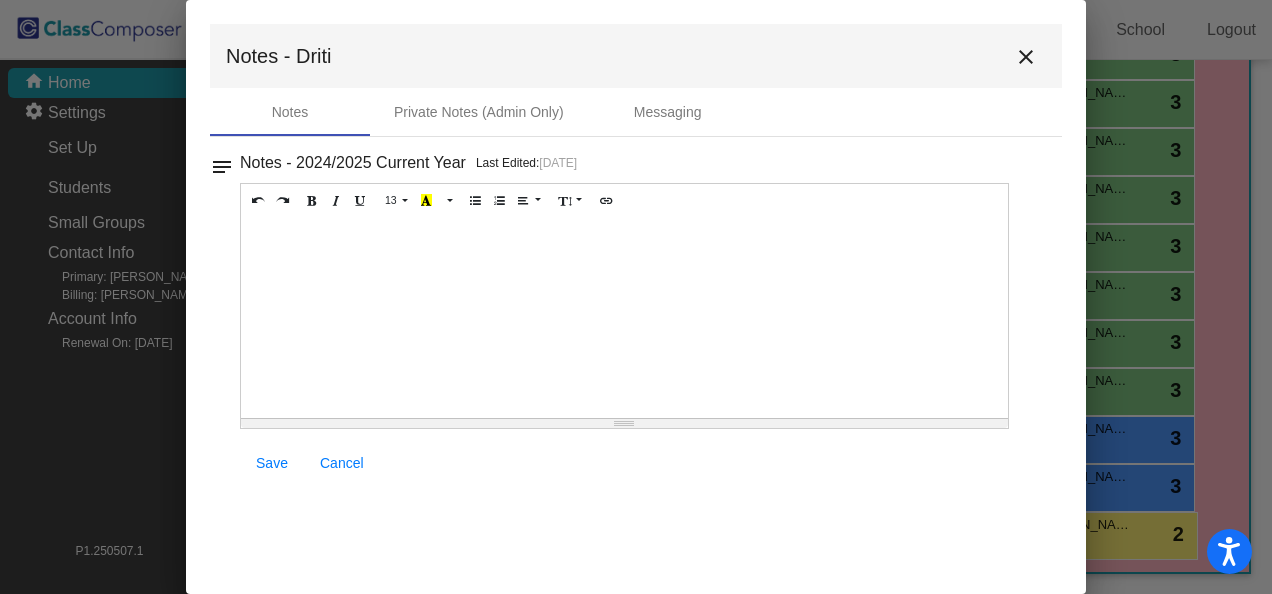 click at bounding box center [624, 318] 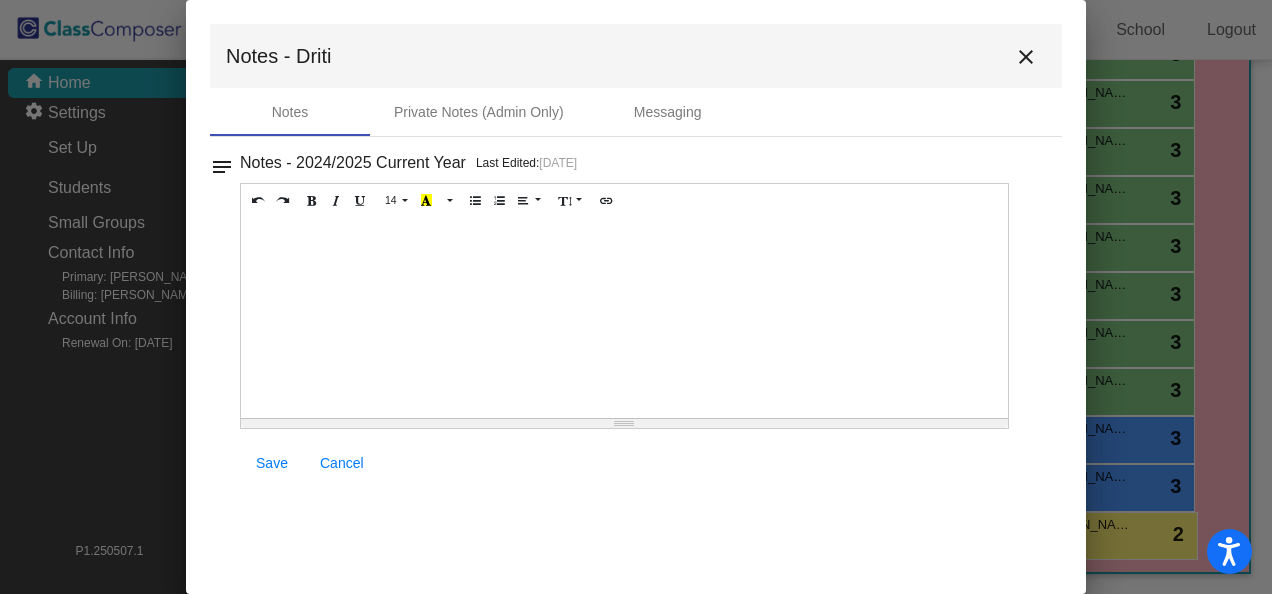 type 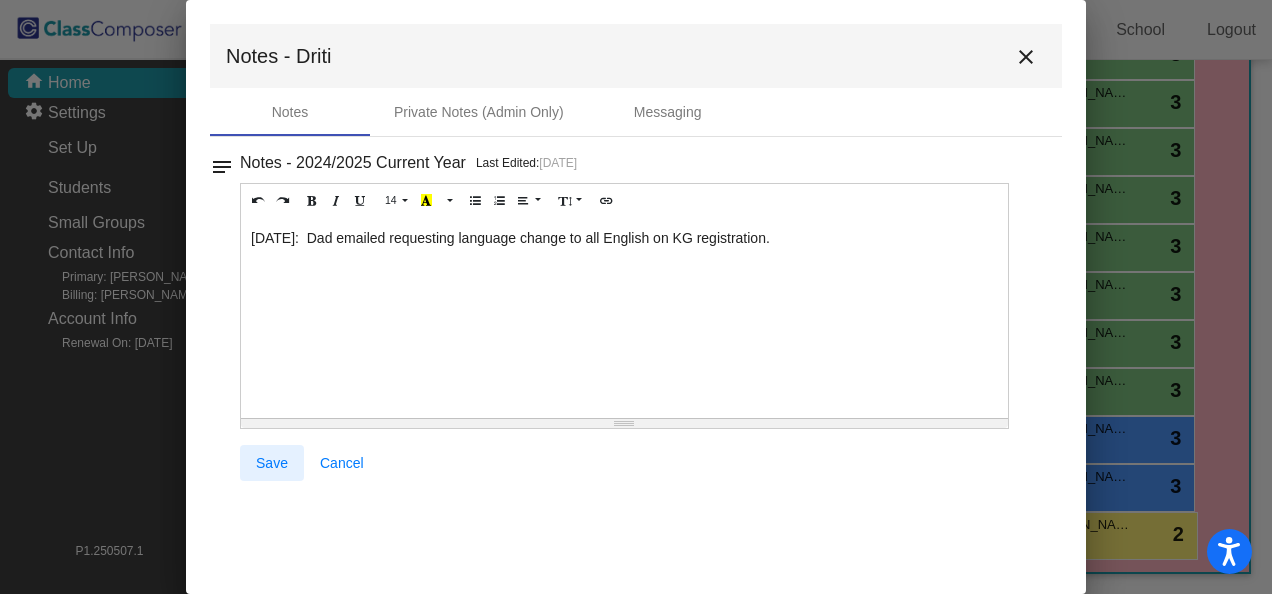 click on "Save" at bounding box center (272, 463) 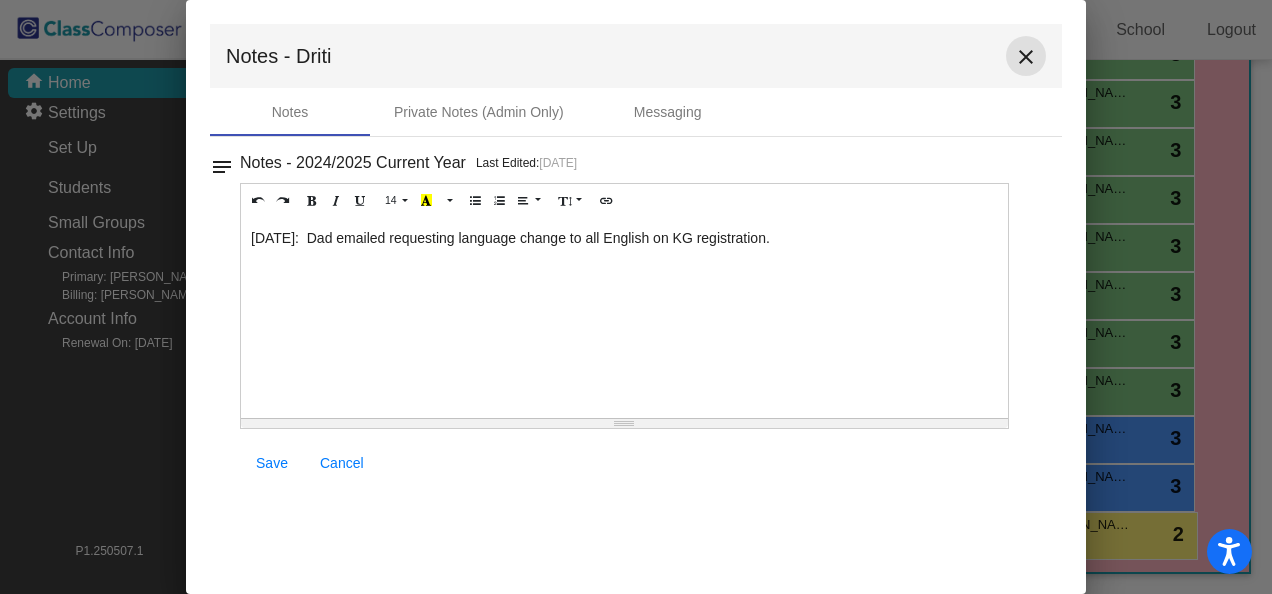 click on "close" at bounding box center (1026, 57) 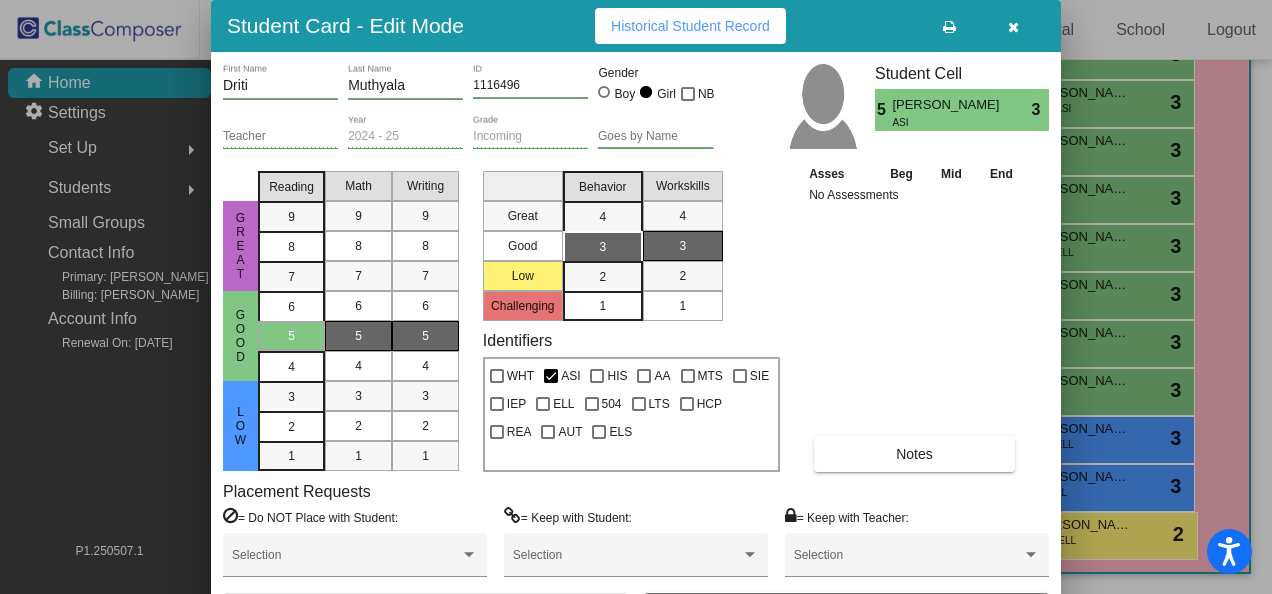 click at bounding box center [1013, 27] 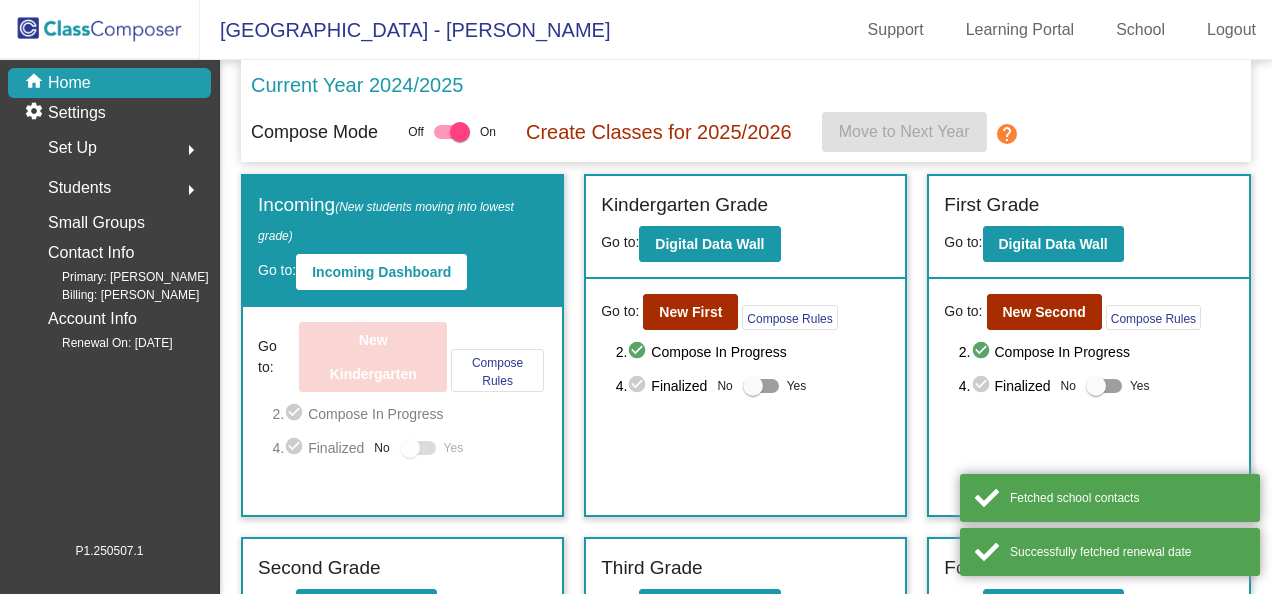 scroll, scrollTop: 0, scrollLeft: 0, axis: both 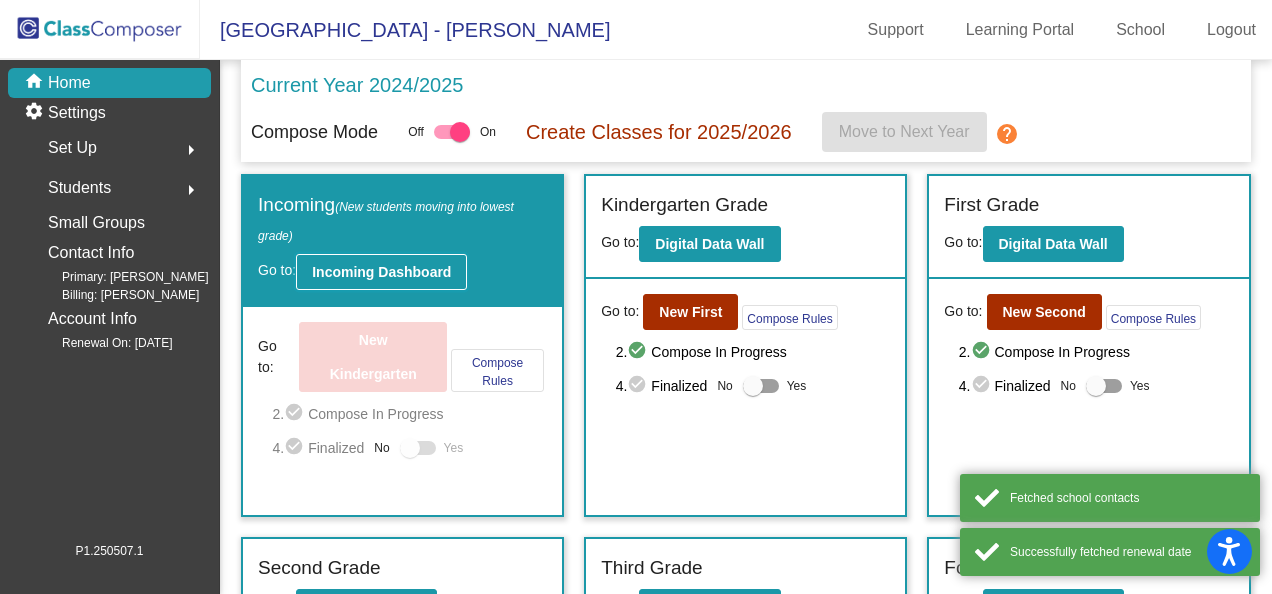 click on "Incoming Dashboard" 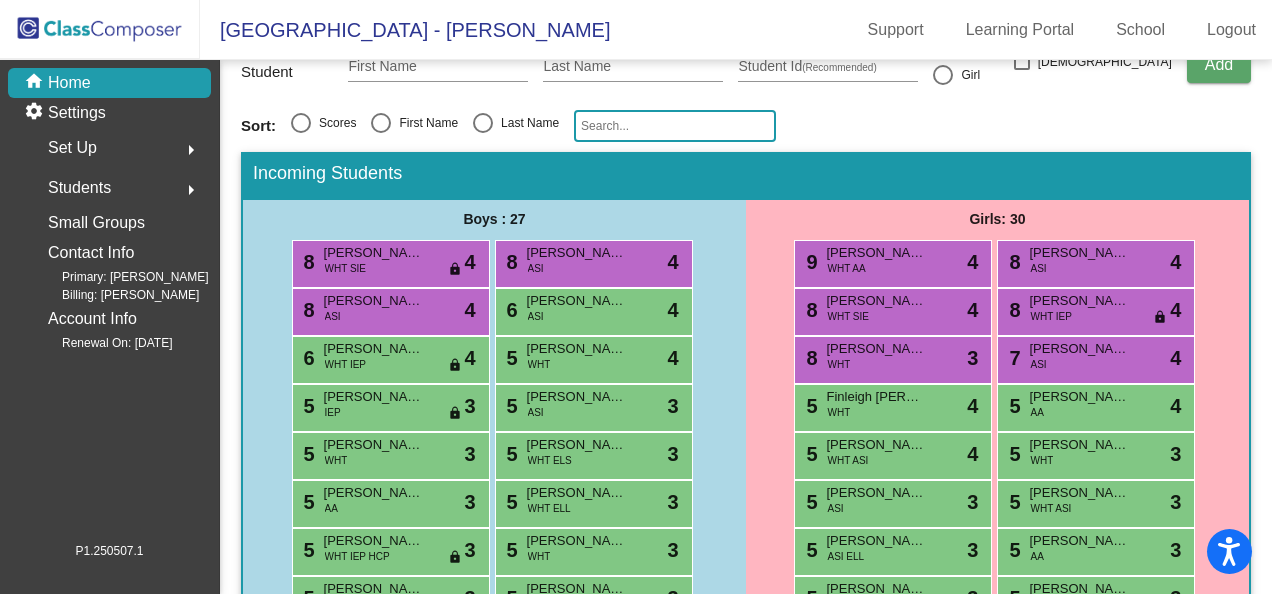 scroll, scrollTop: 0, scrollLeft: 0, axis: both 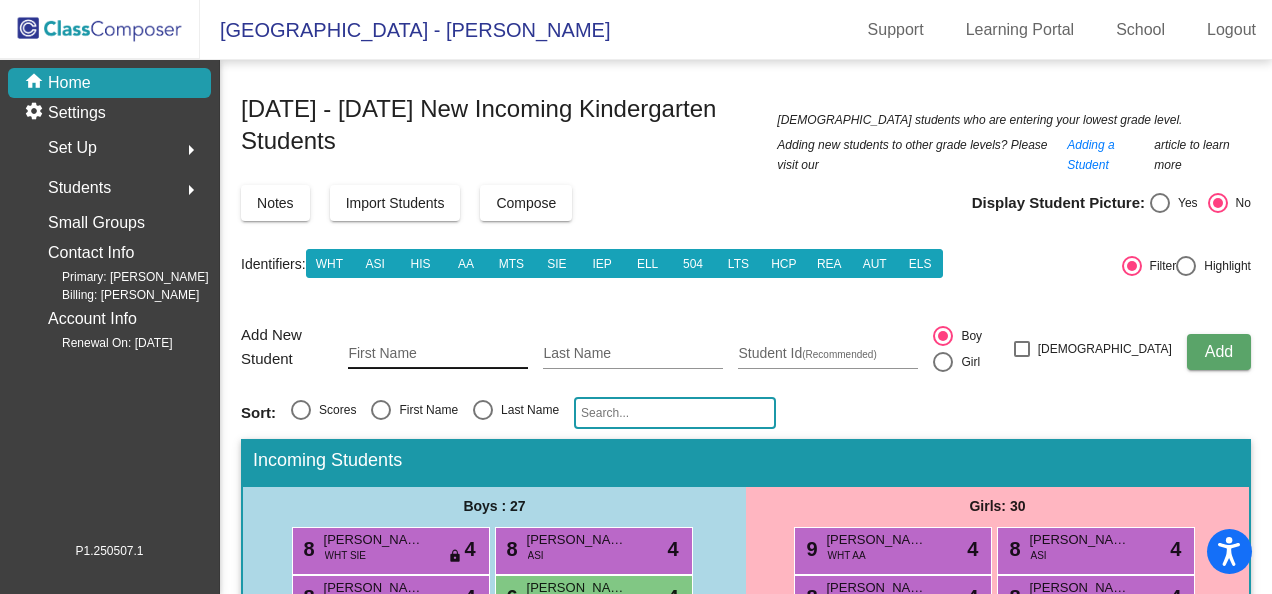 click on "First Name" at bounding box center [438, 354] 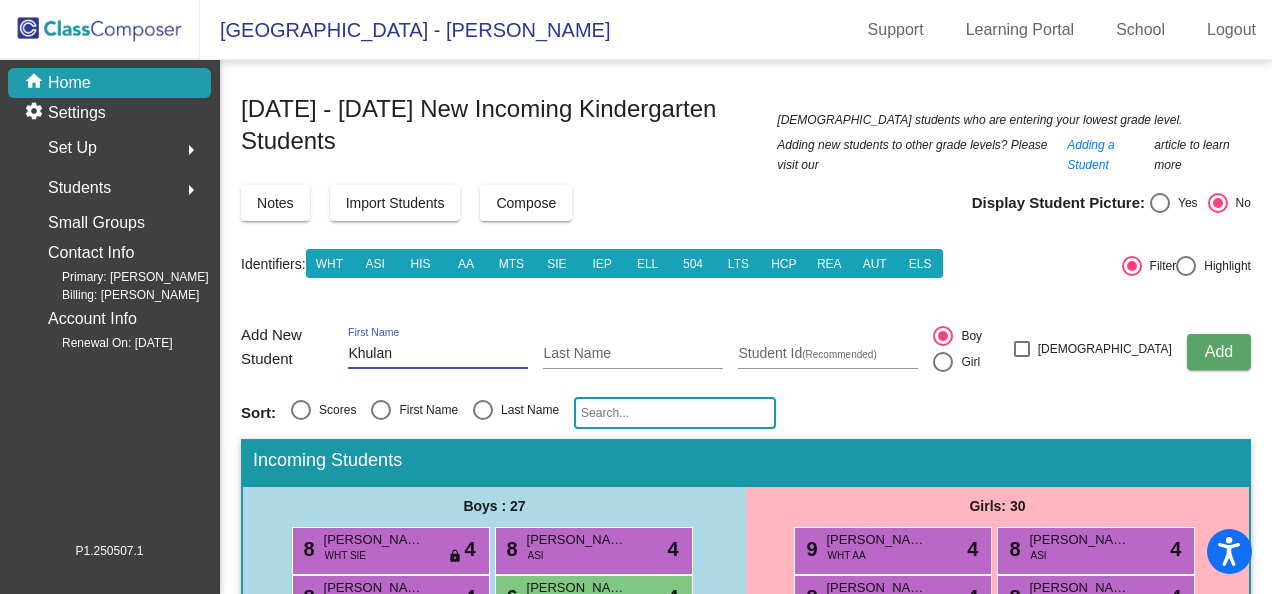 type on "Khulan" 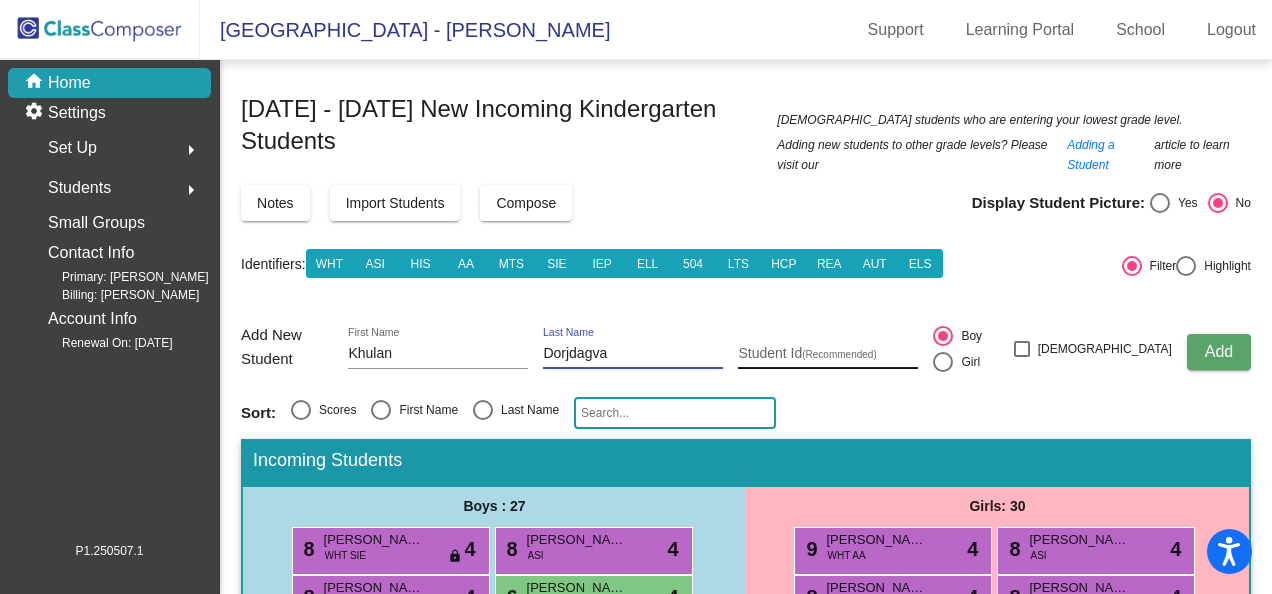 type on "Dorjdagva" 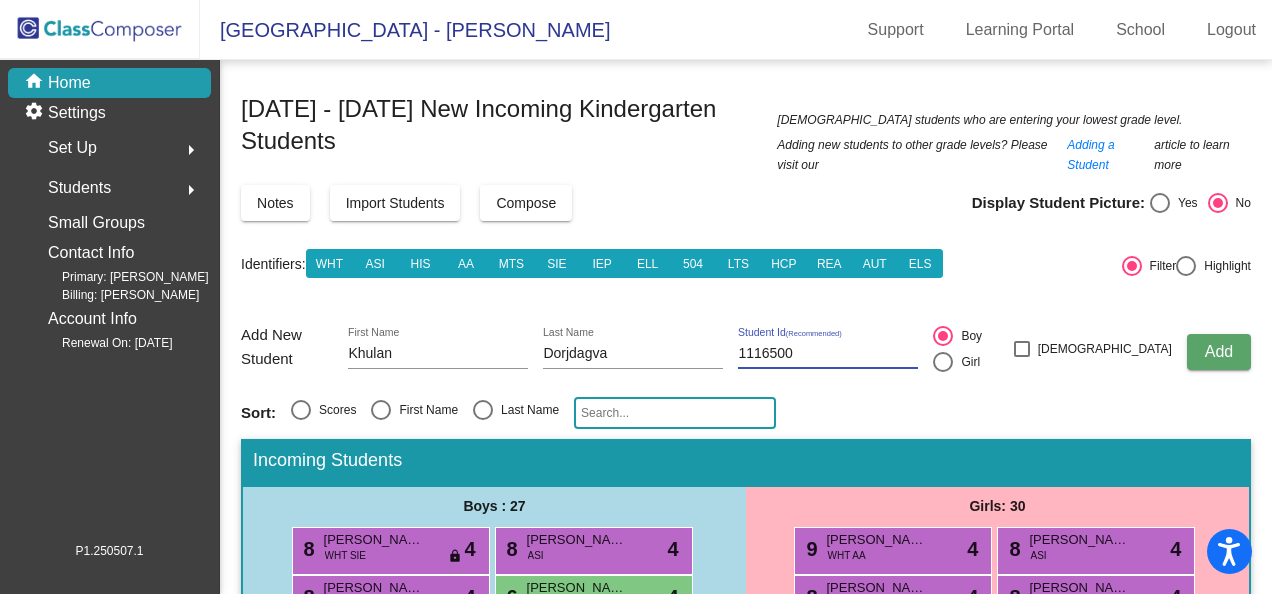 type on "1116500" 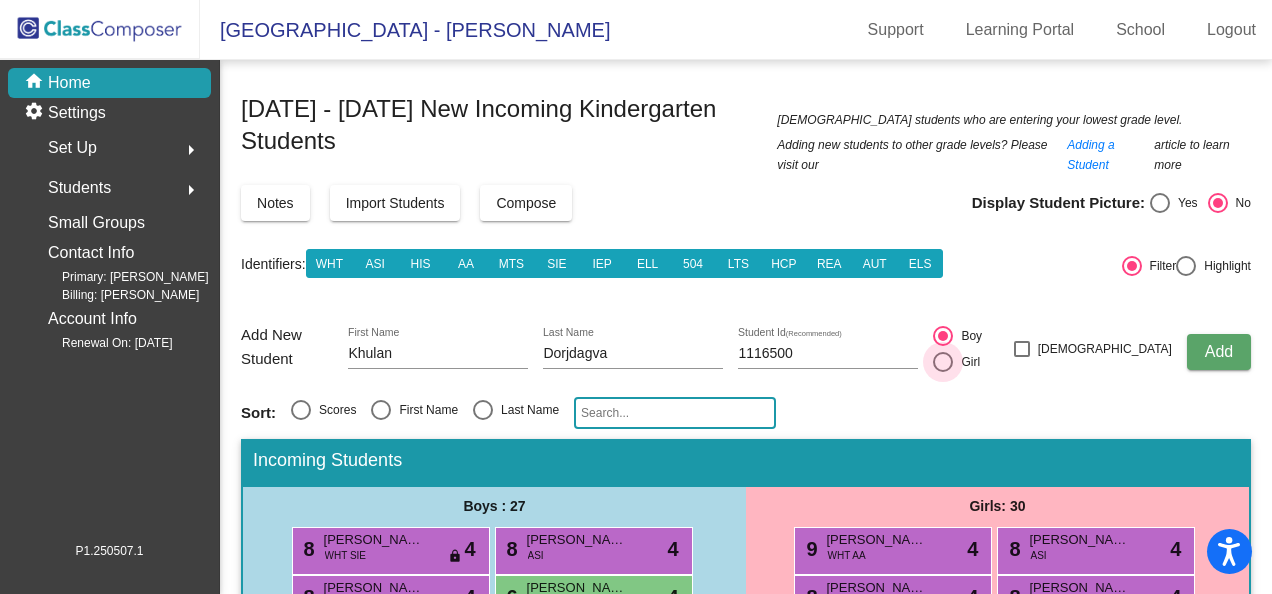 click at bounding box center (943, 362) 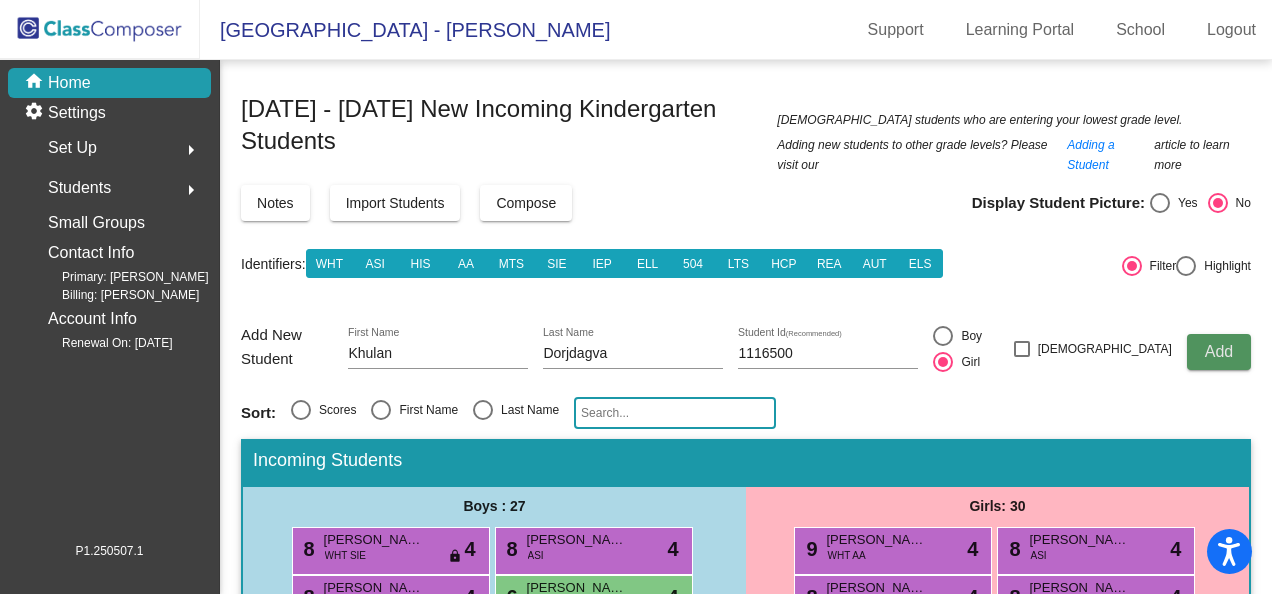 click on "Add" 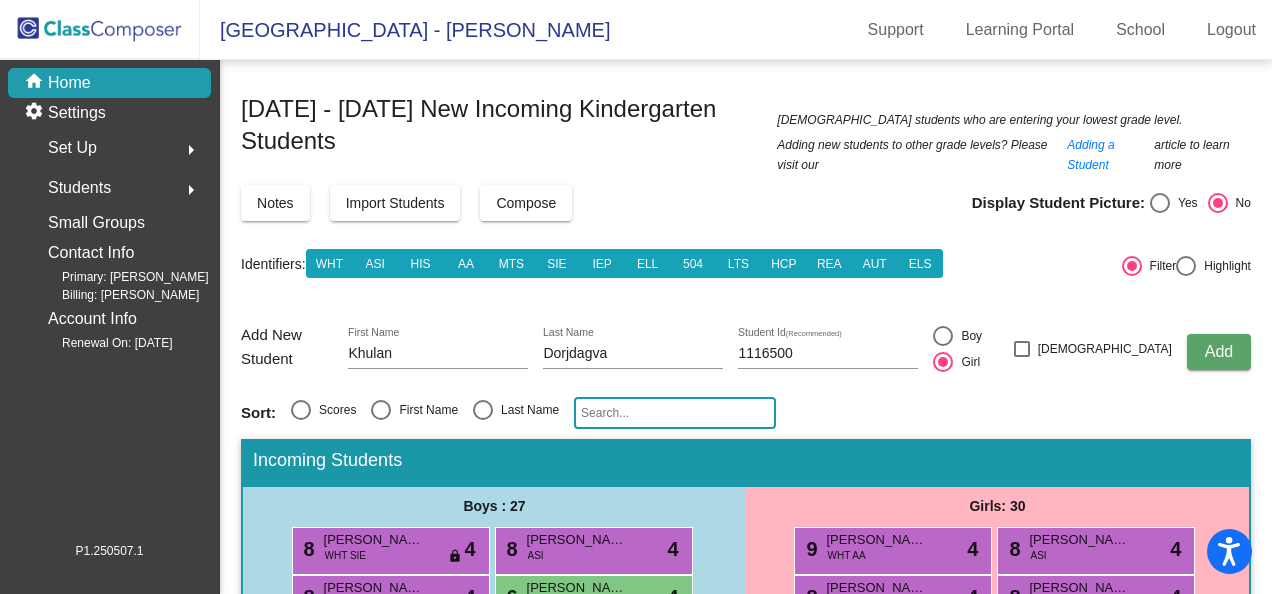 type 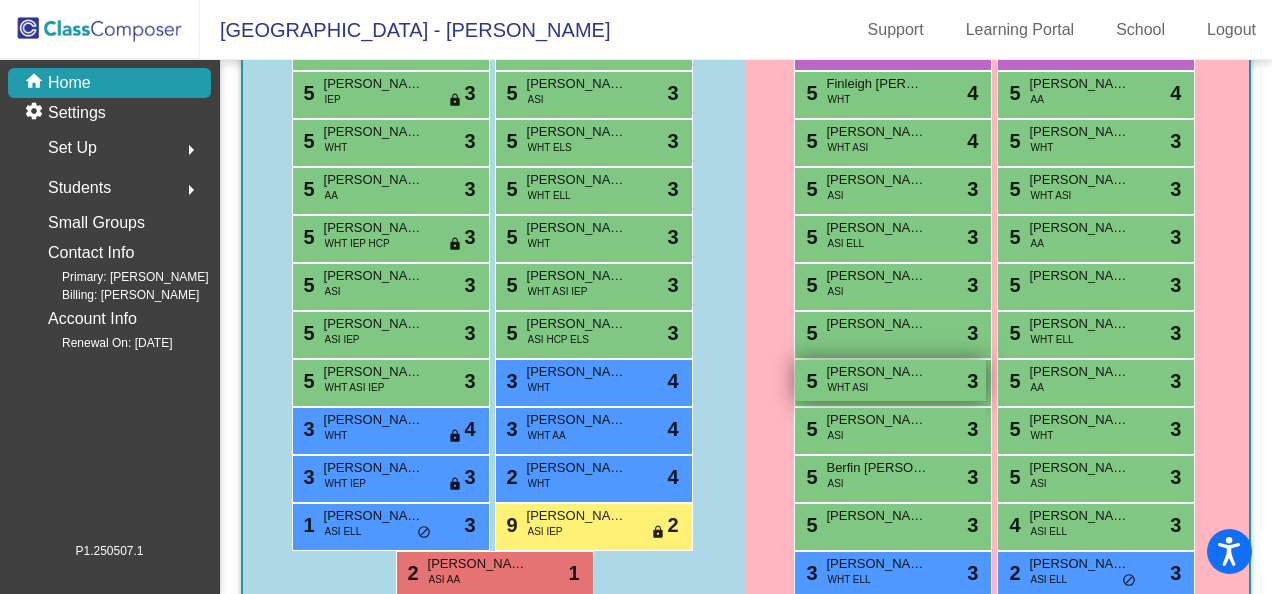 scroll, scrollTop: 735, scrollLeft: 0, axis: vertical 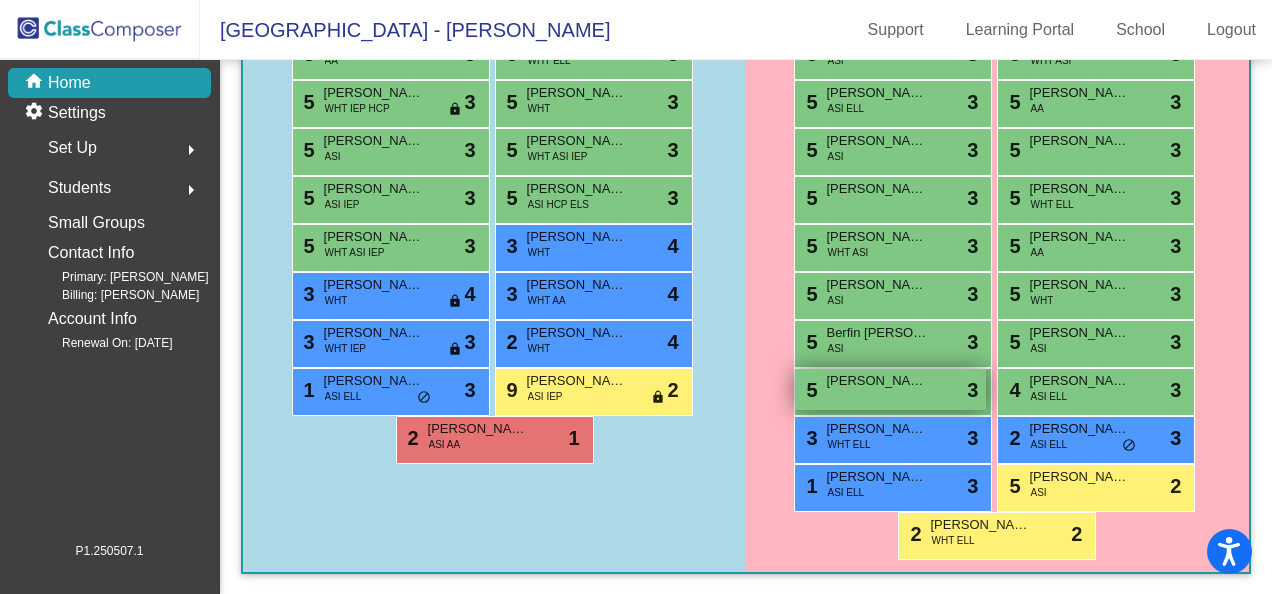 click on "[PERSON_NAME]" at bounding box center (876, 381) 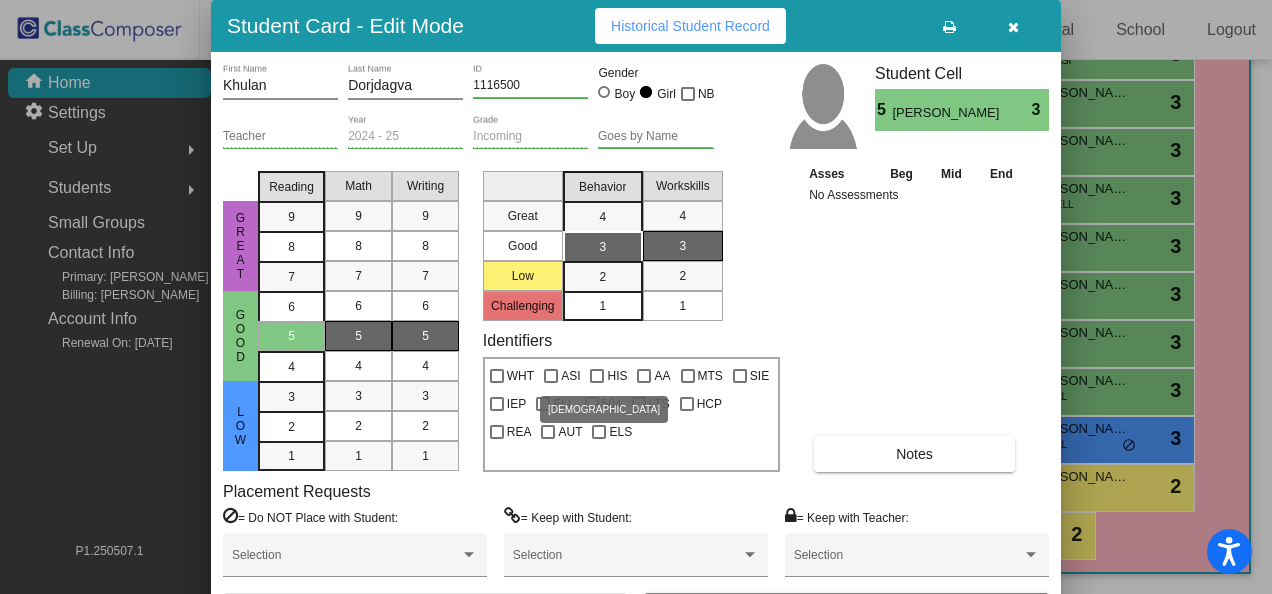 click at bounding box center (551, 376) 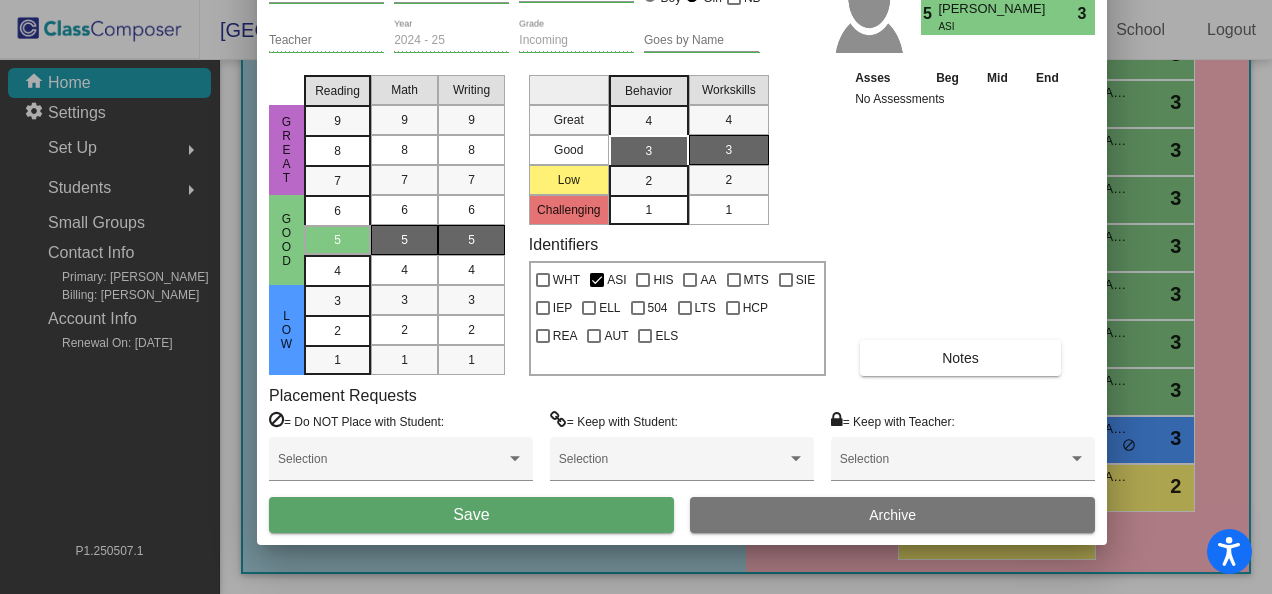 drag, startPoint x: 836, startPoint y: 28, endPoint x: 884, endPoint y: -70, distance: 109.12378 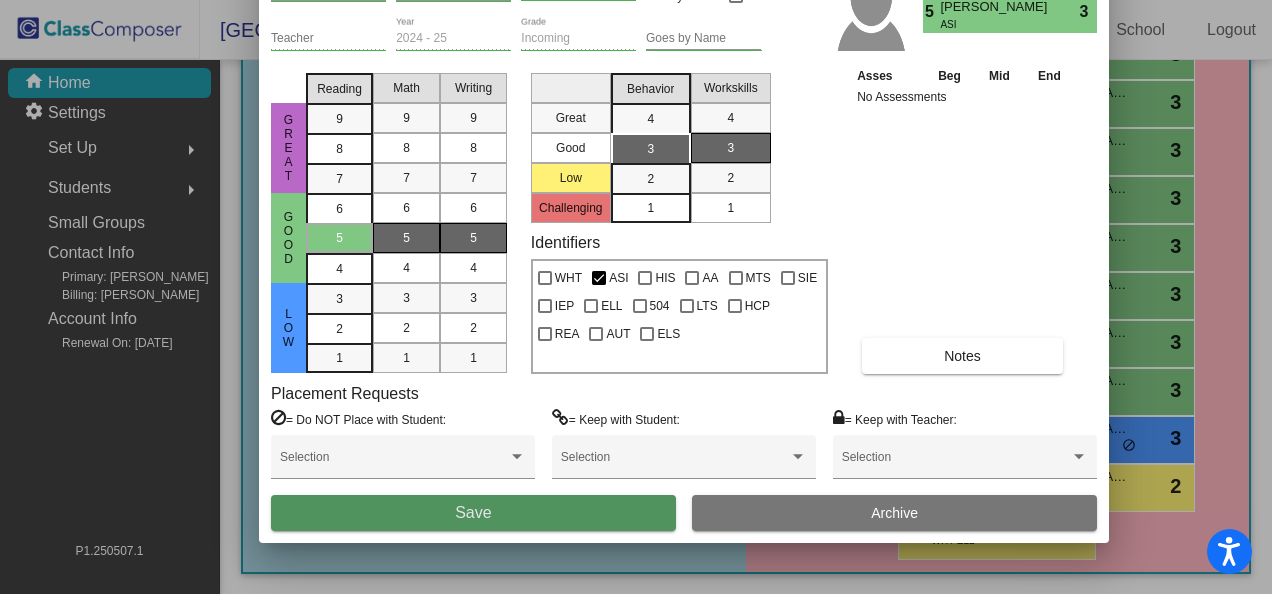 click on "Save" at bounding box center [473, 512] 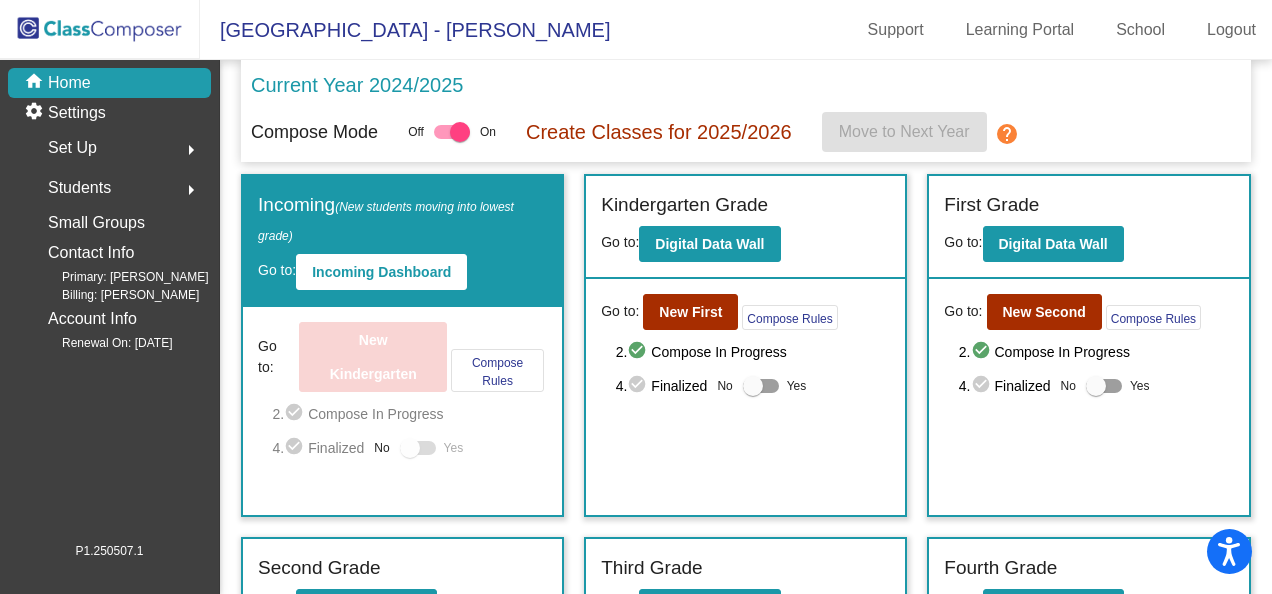 scroll, scrollTop: 100, scrollLeft: 0, axis: vertical 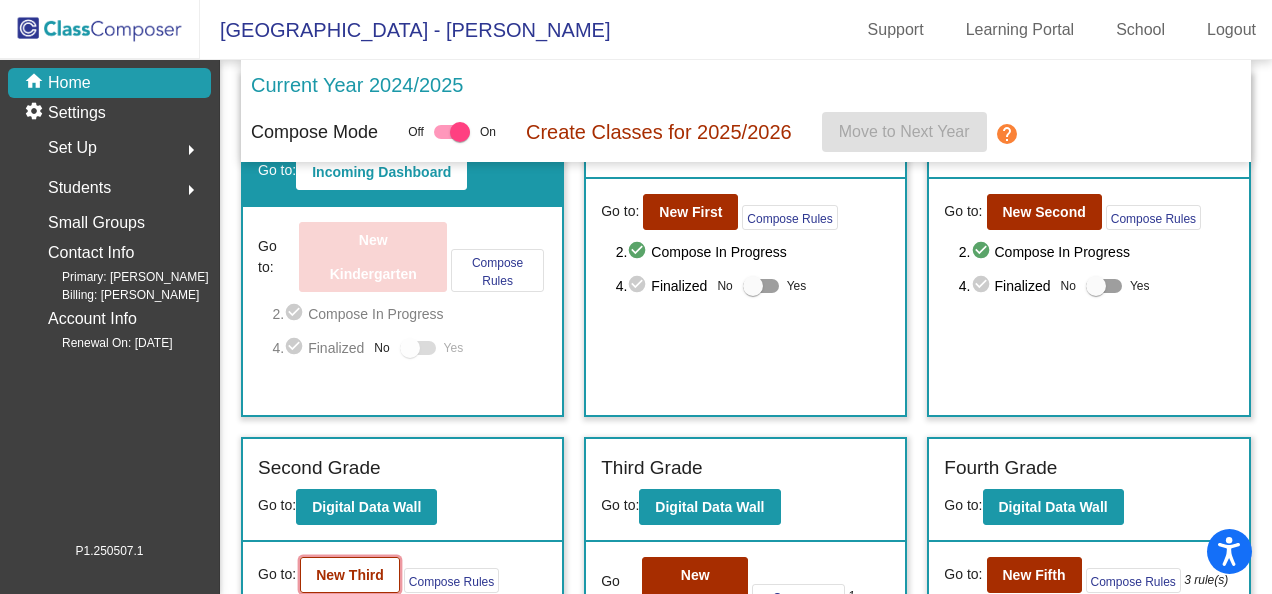 click on "New Third" 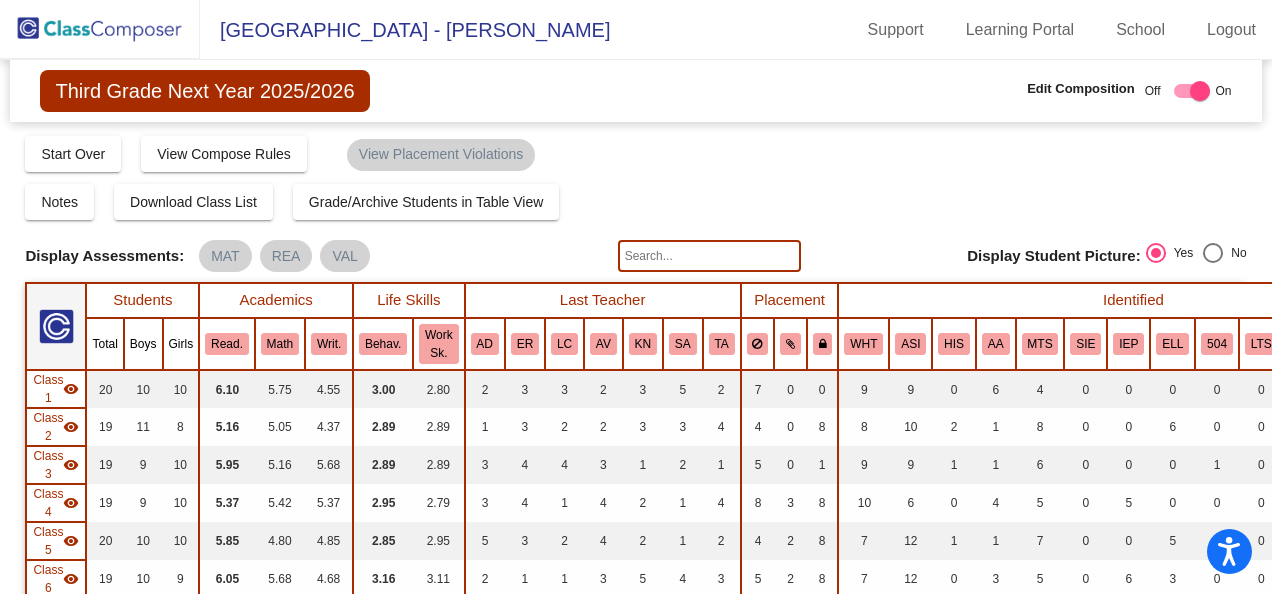scroll, scrollTop: 300, scrollLeft: 0, axis: vertical 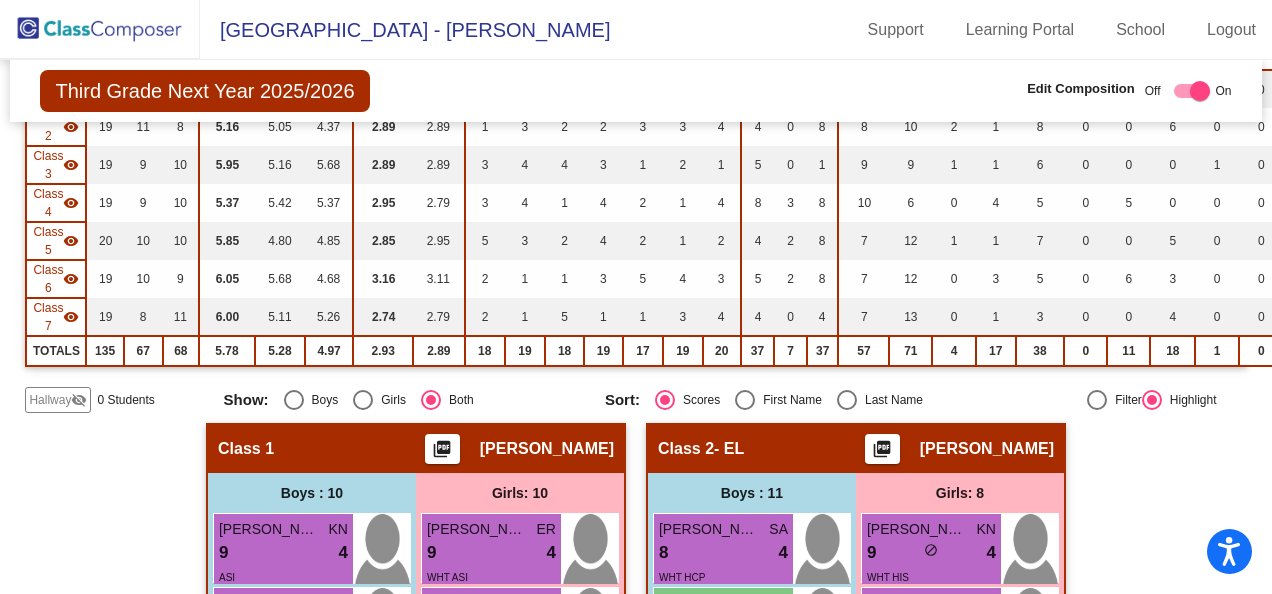 click on "Hallway" 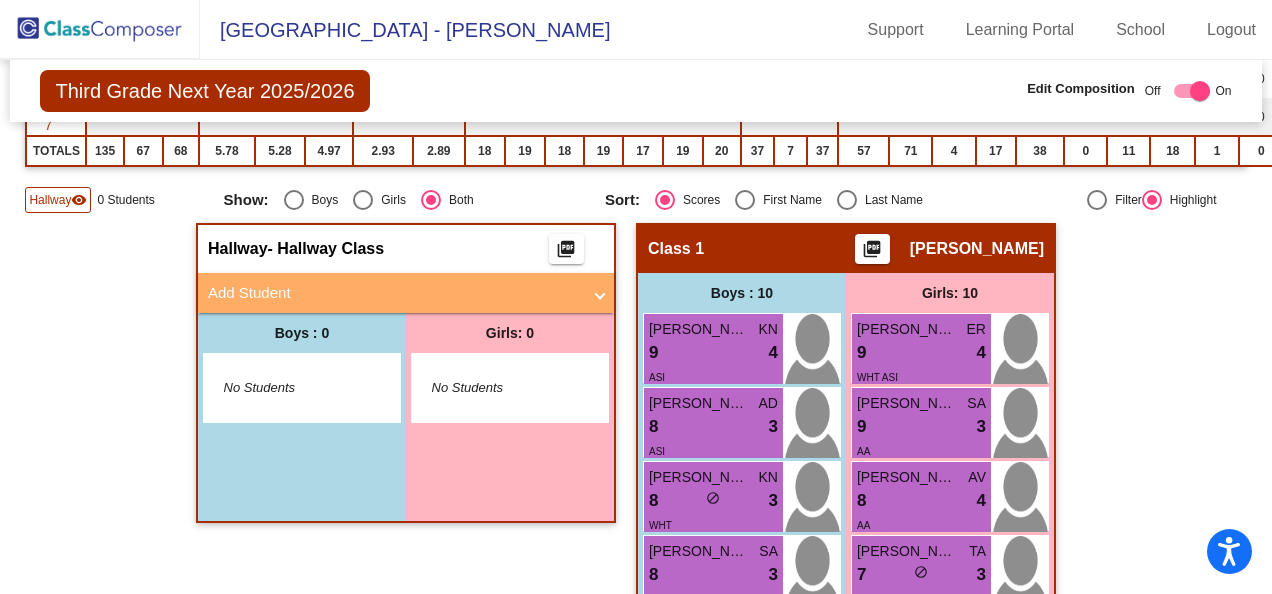scroll, scrollTop: 0, scrollLeft: 0, axis: both 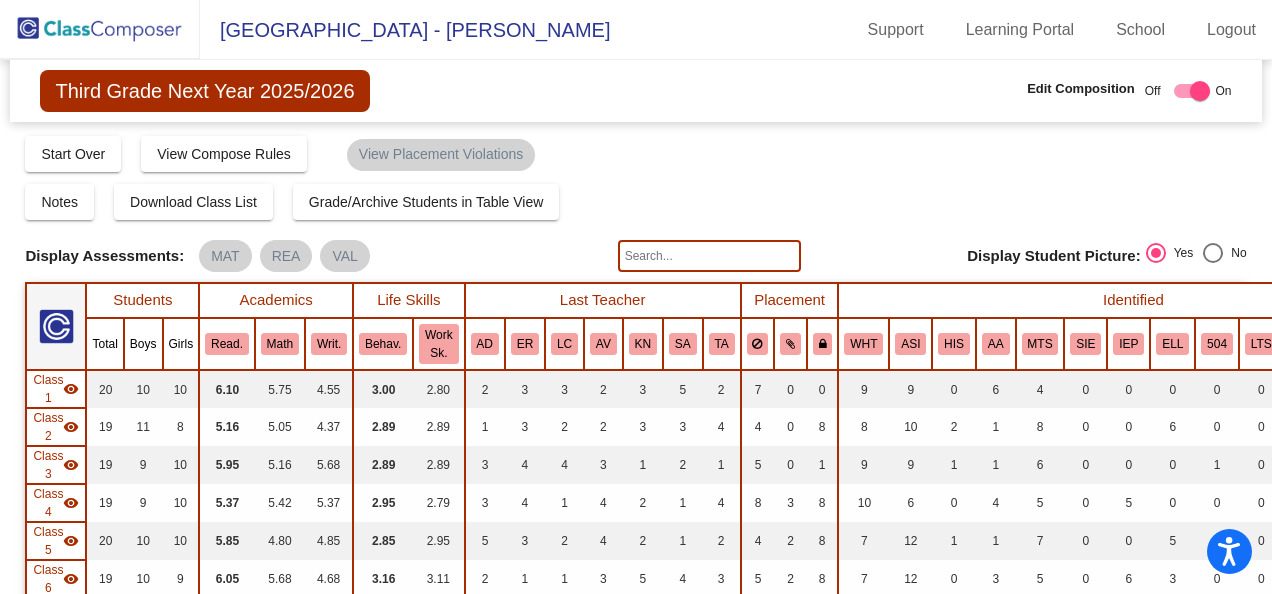 click 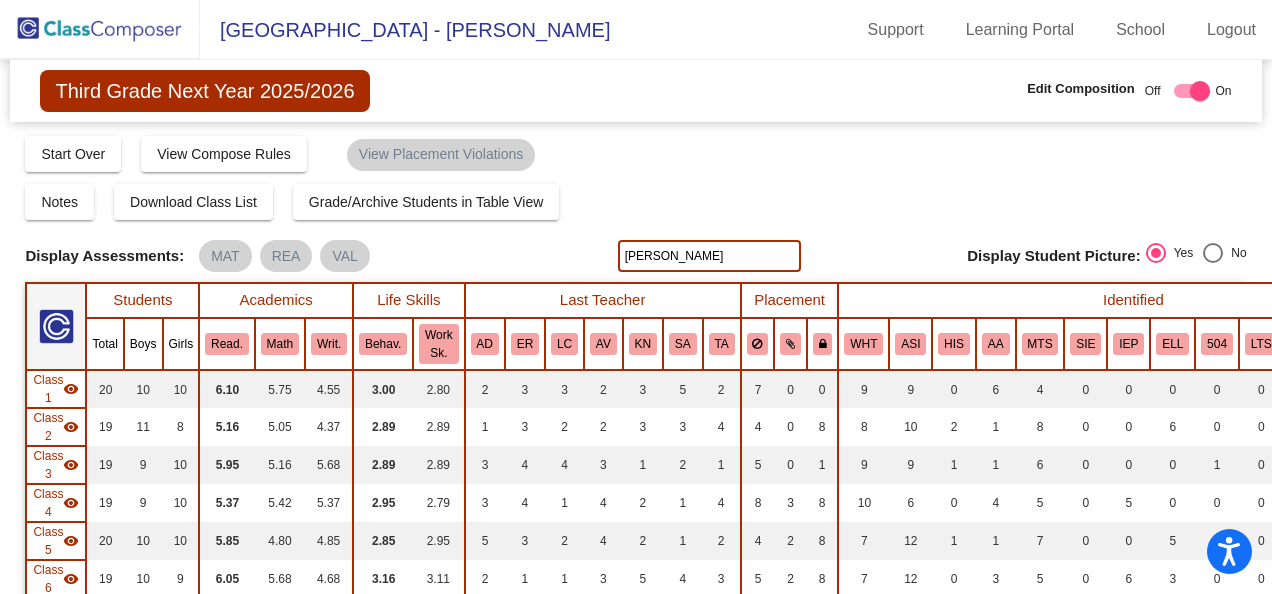 type on "[PERSON_NAME]" 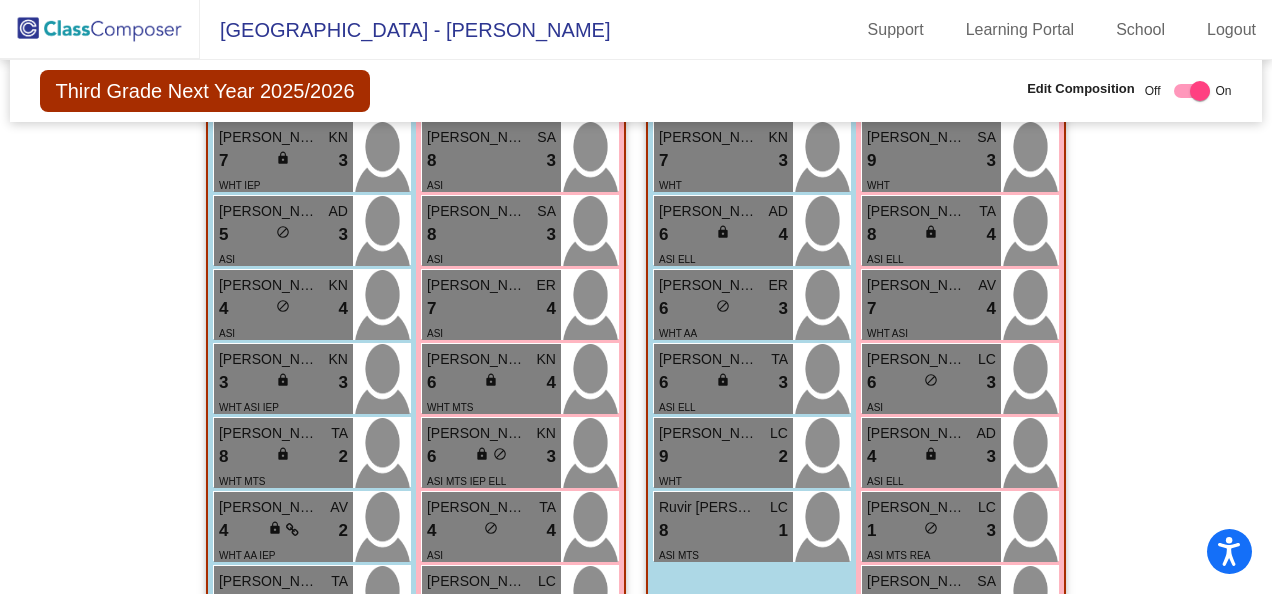 scroll, scrollTop: 3733, scrollLeft: 0, axis: vertical 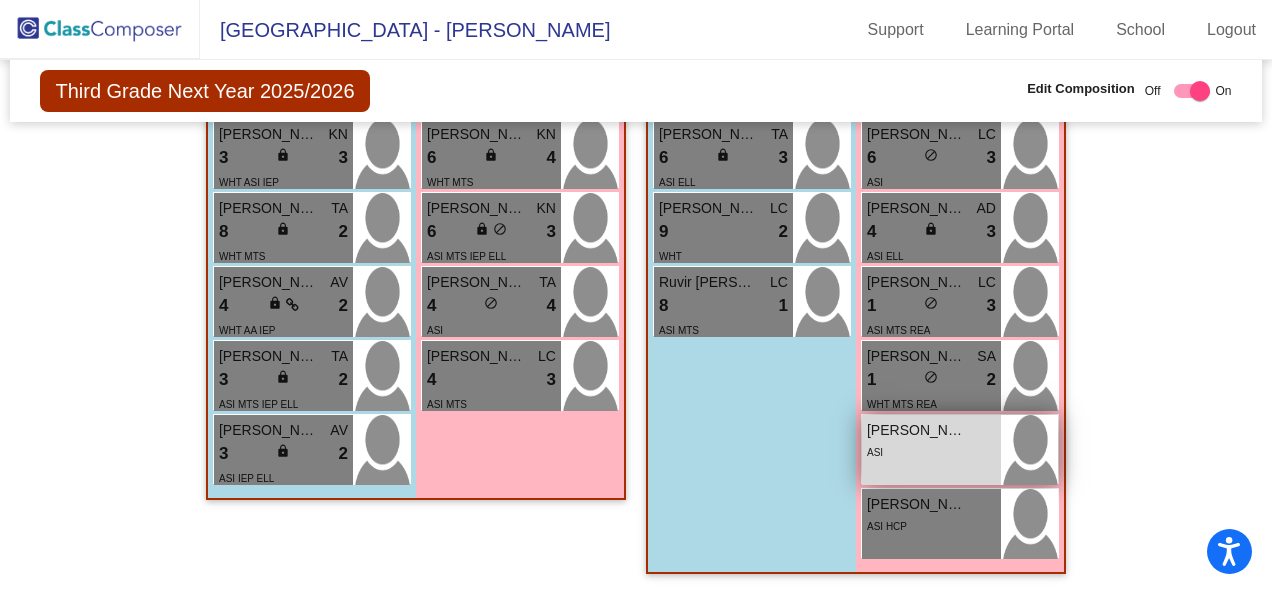 click on "[PERSON_NAME]" at bounding box center (917, 430) 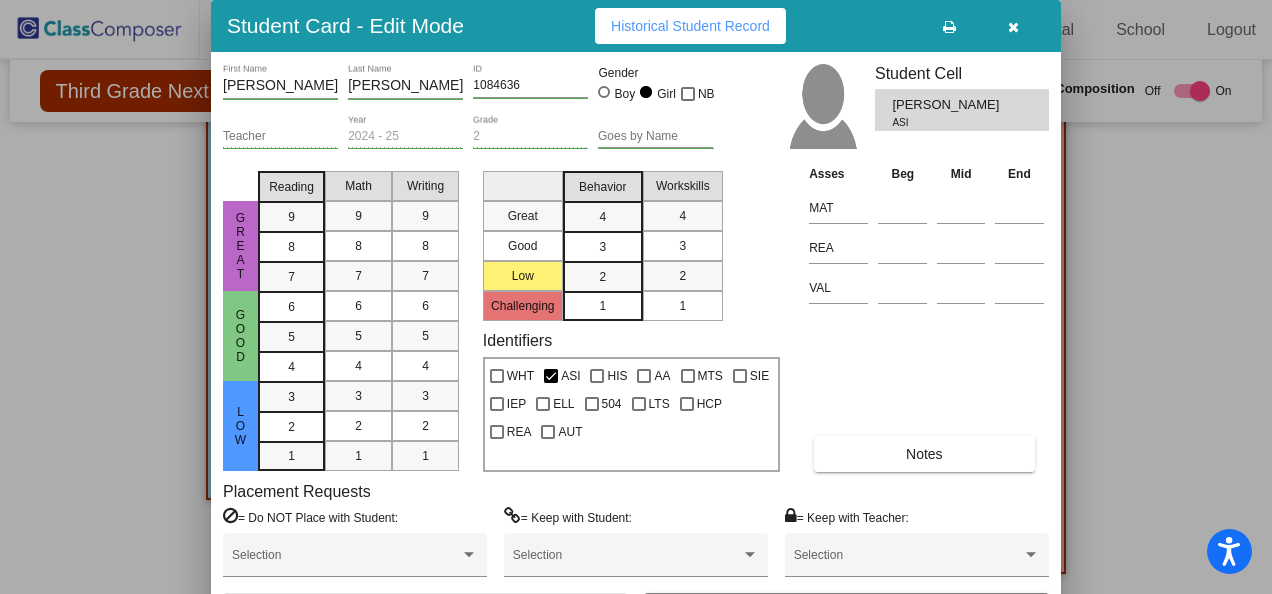 click on "Notes" at bounding box center [924, 454] 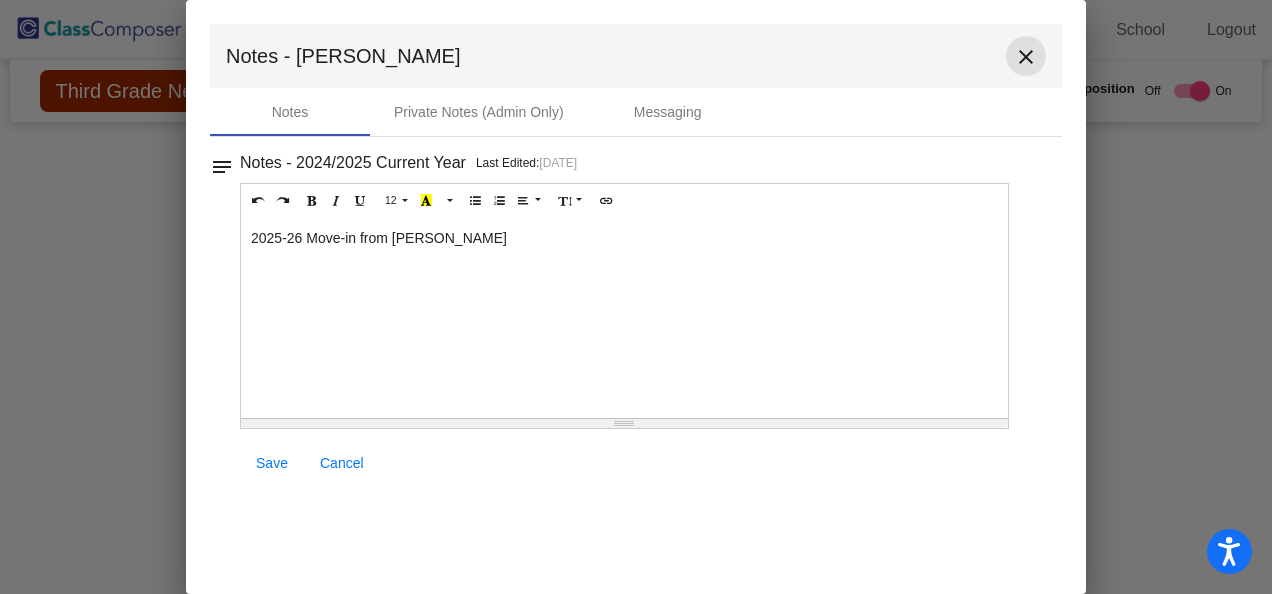 click on "close" at bounding box center (1026, 57) 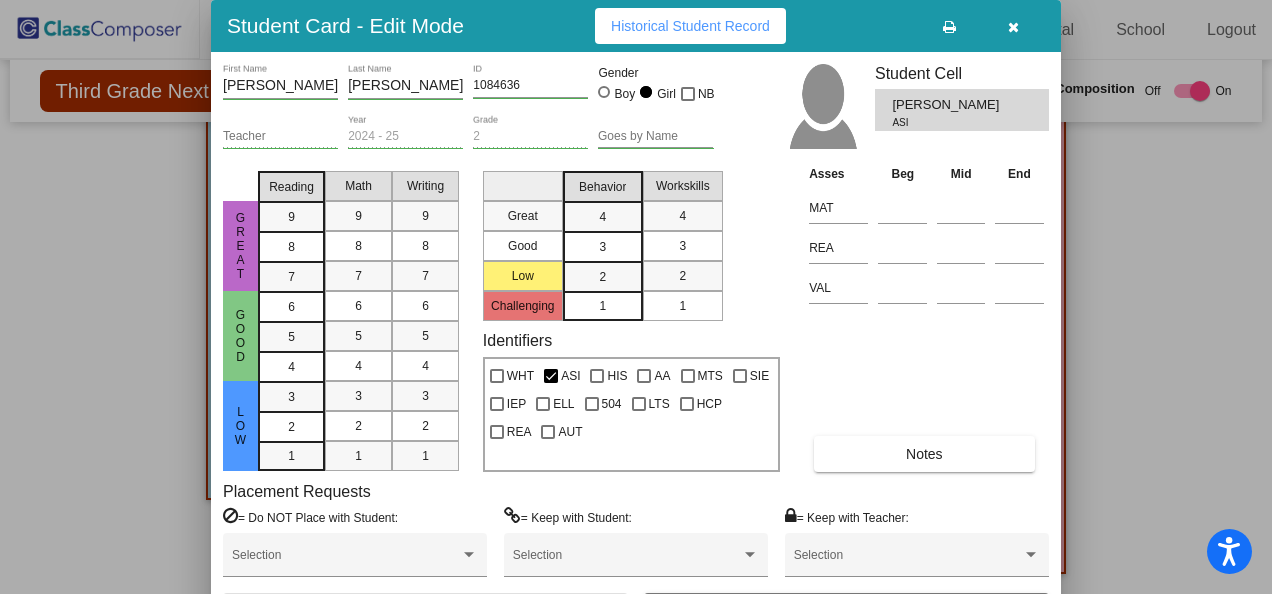 click at bounding box center [1013, 27] 